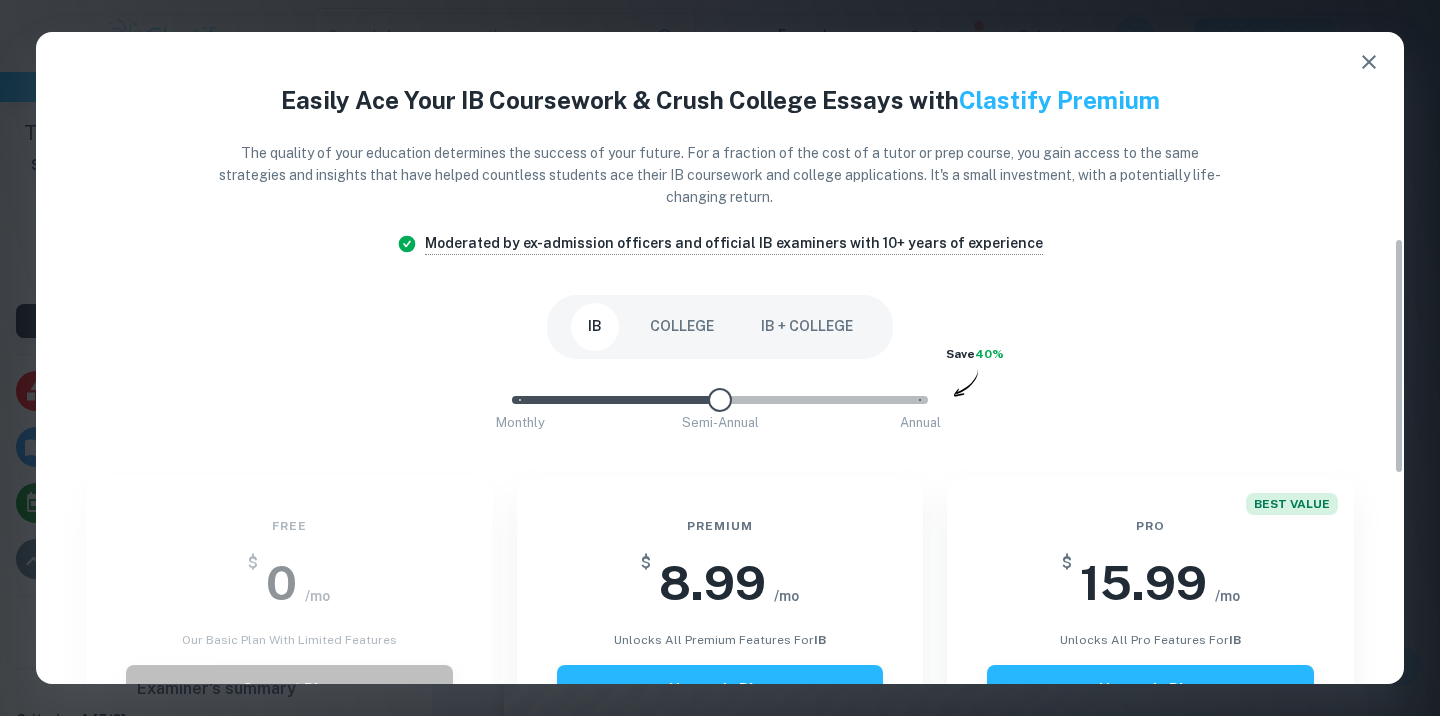 click 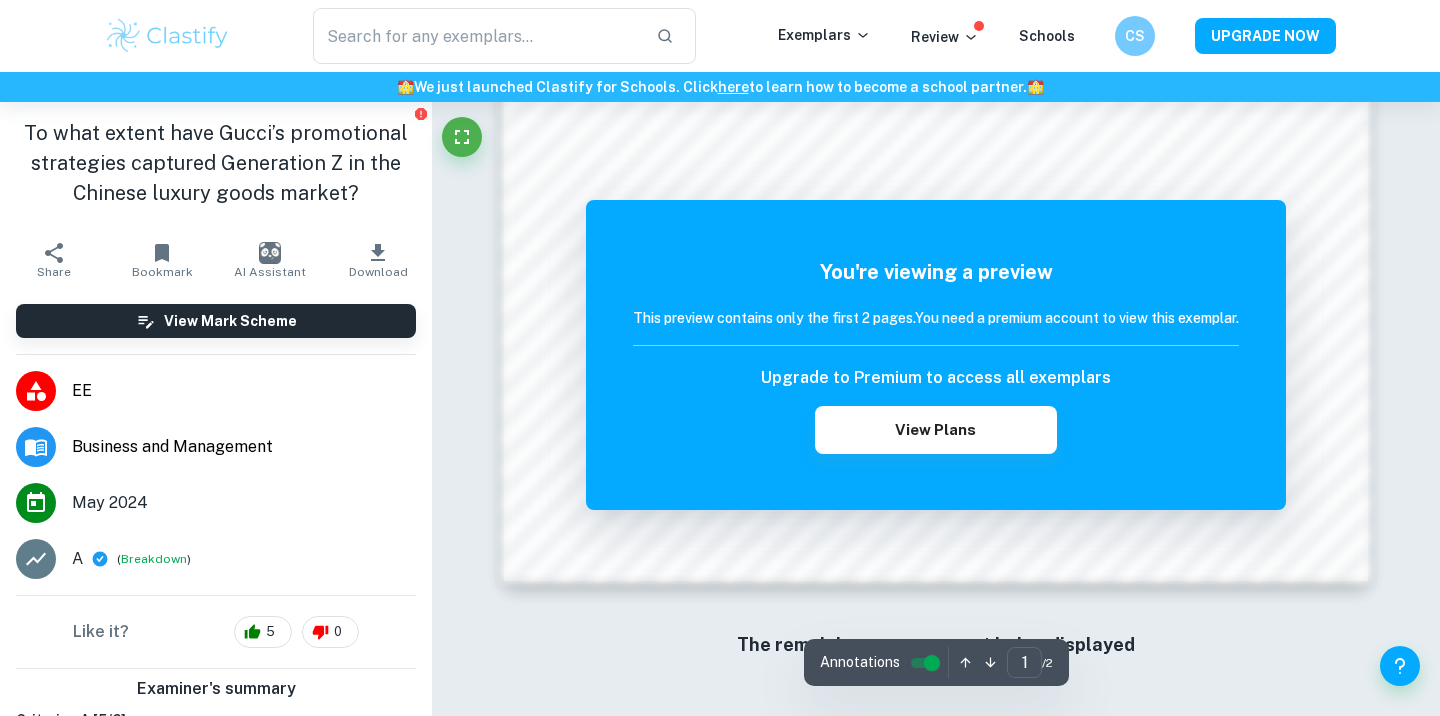 scroll, scrollTop: 0, scrollLeft: 0, axis: both 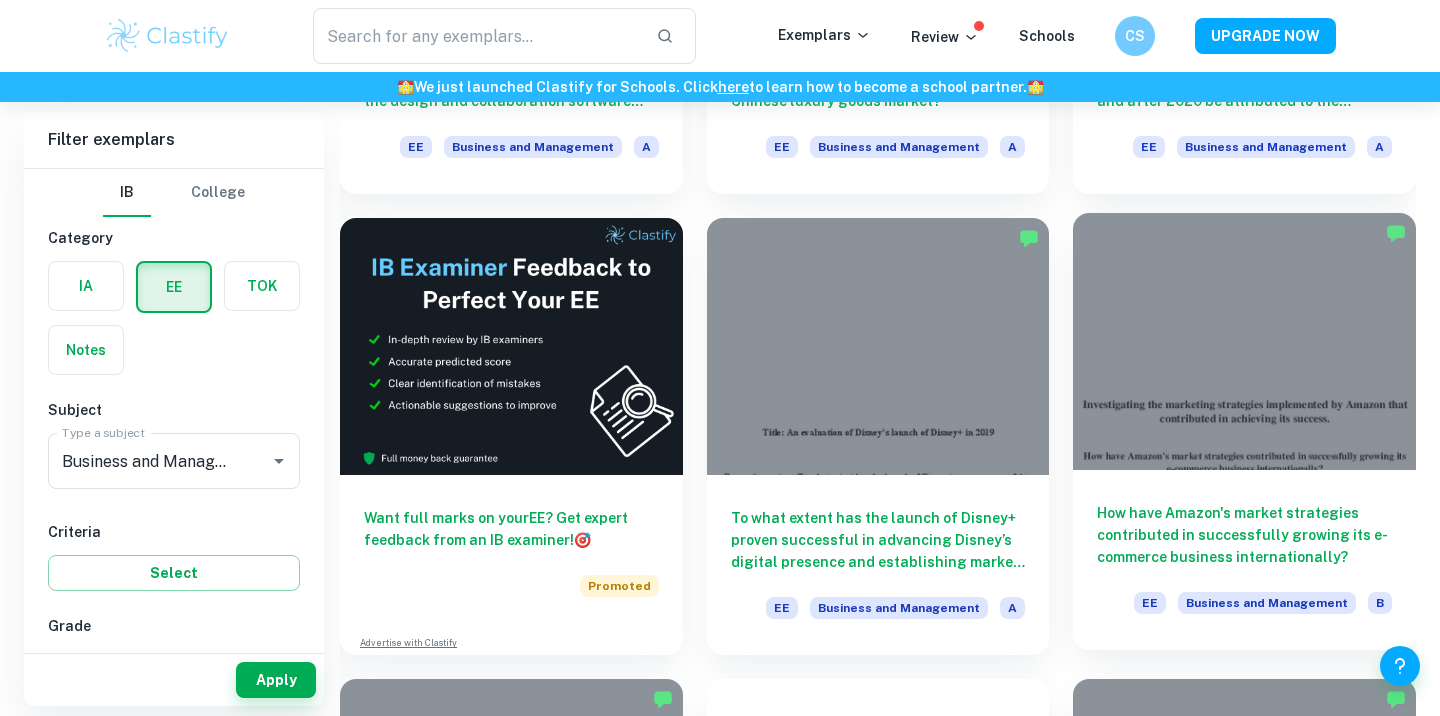 click at bounding box center (1244, 341) 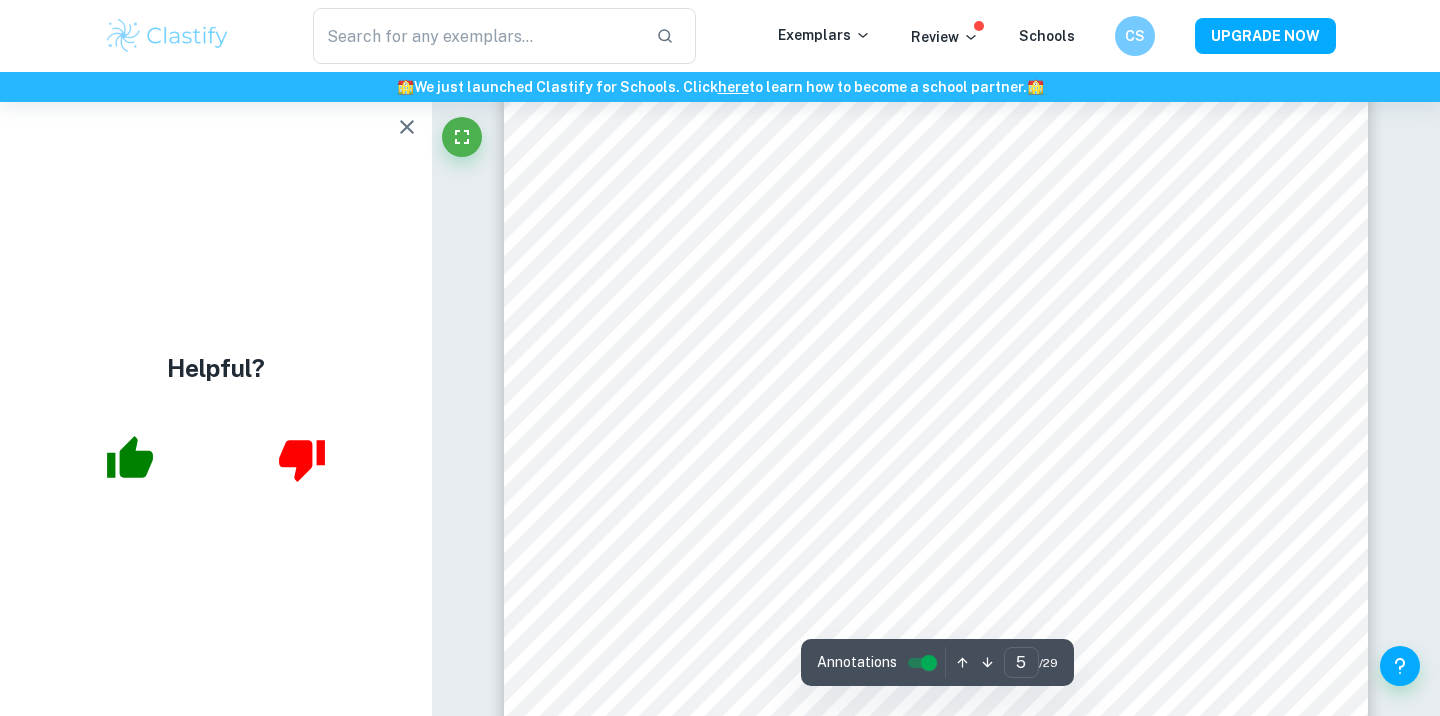 scroll, scrollTop: 5089, scrollLeft: 0, axis: vertical 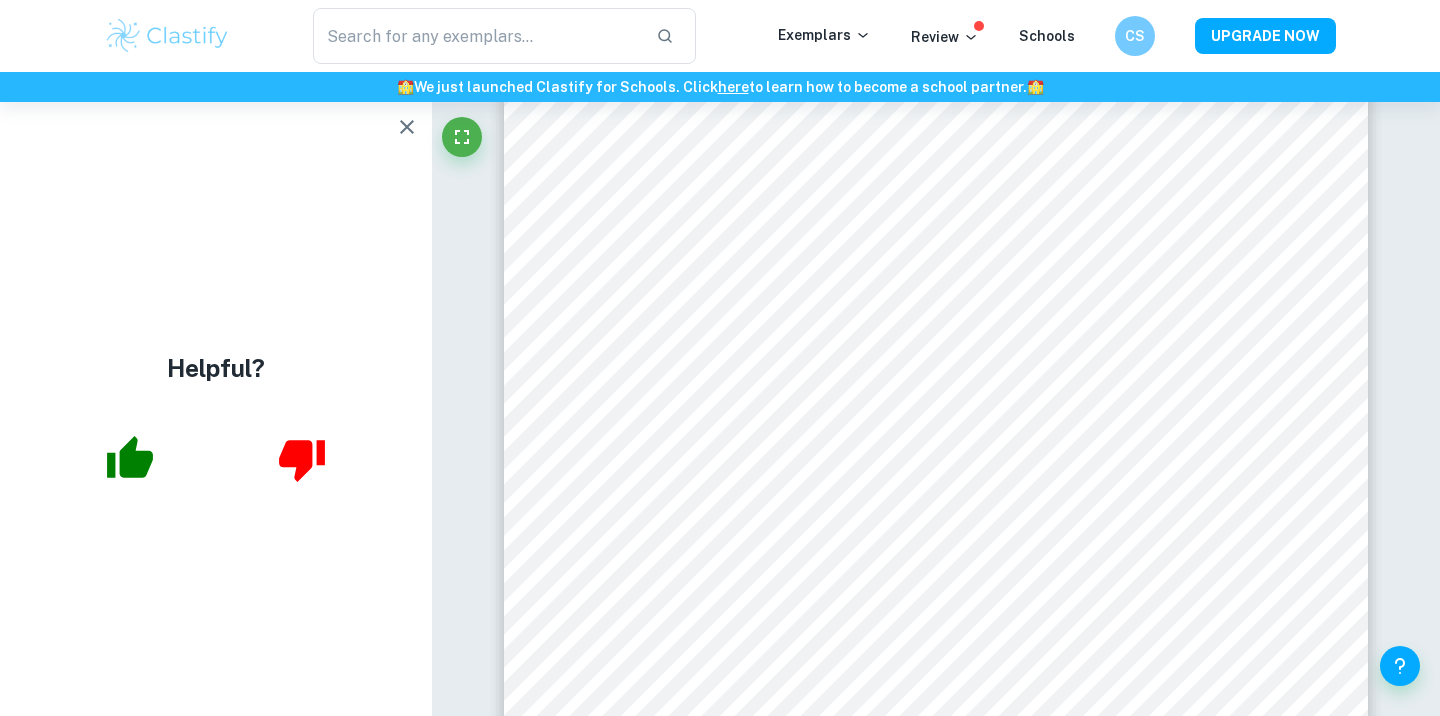 click 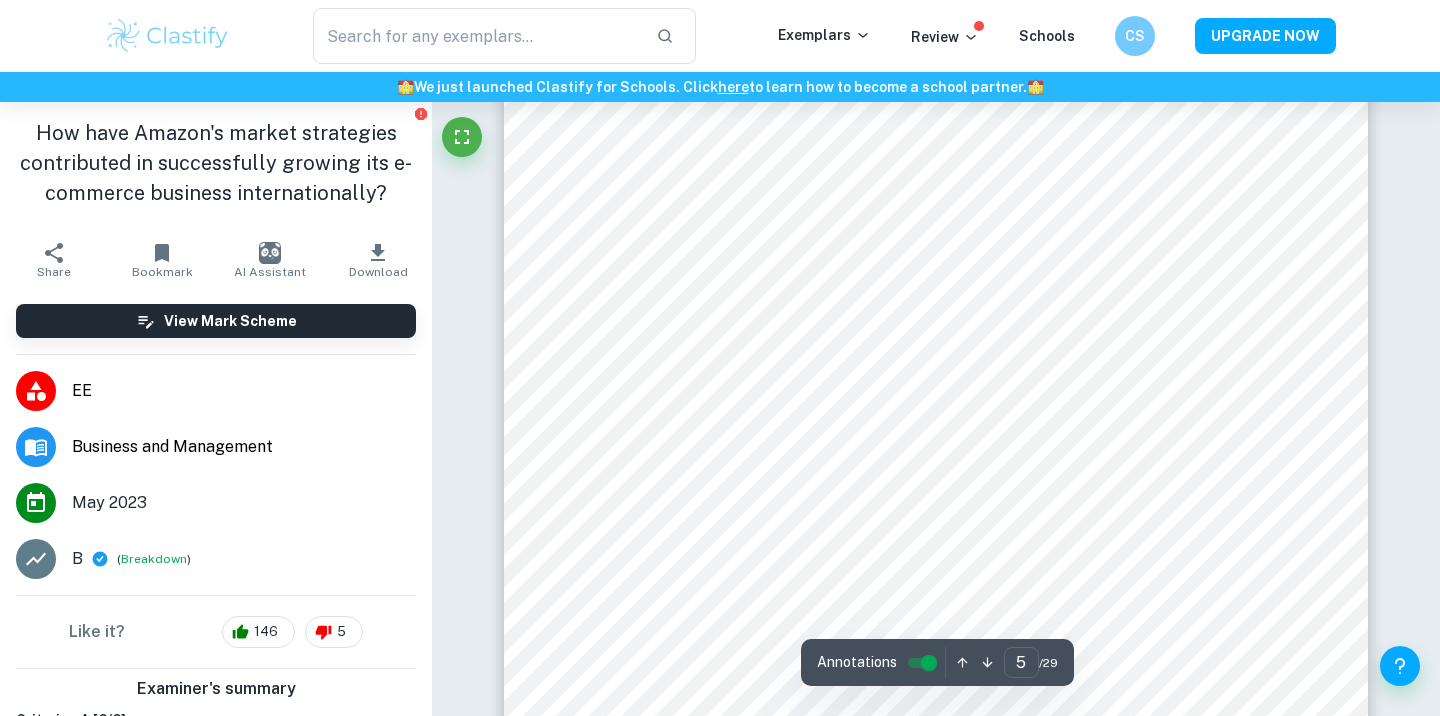scroll, scrollTop: 0, scrollLeft: 0, axis: both 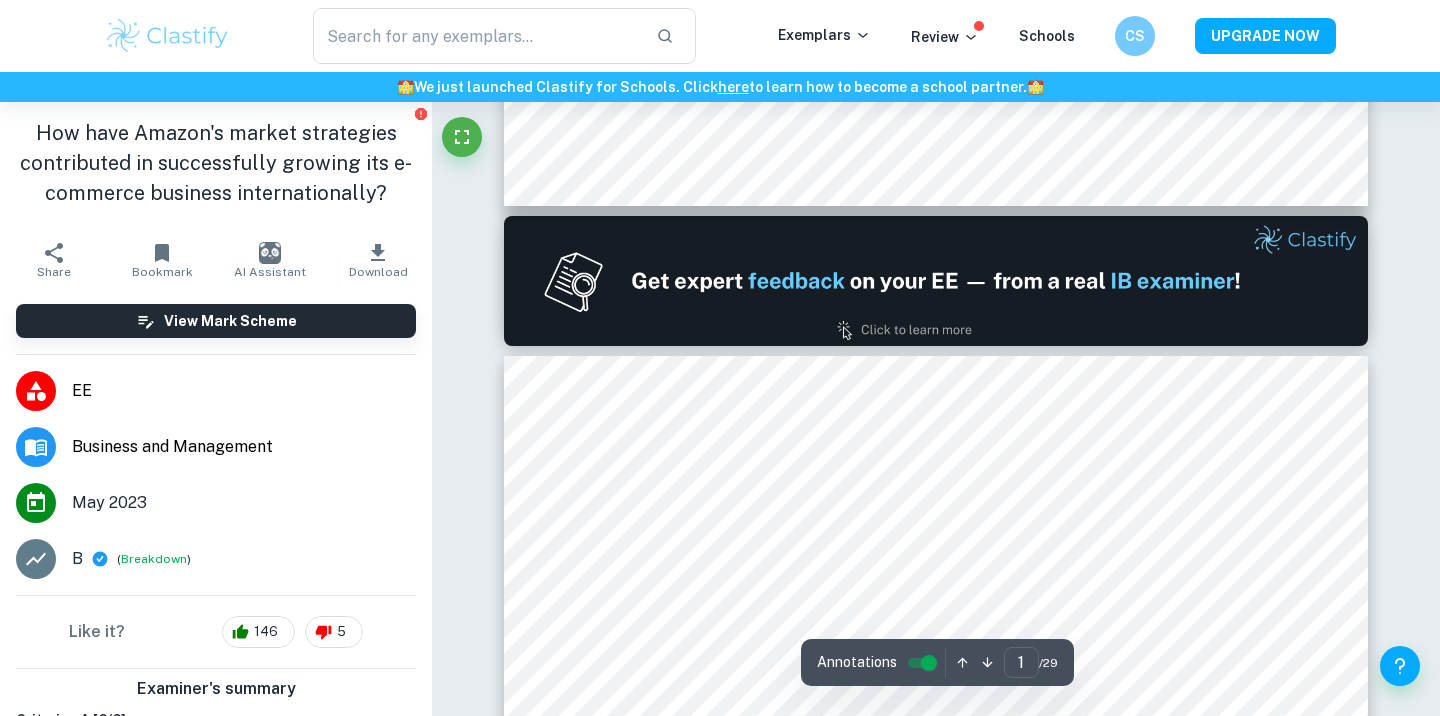 type on "2" 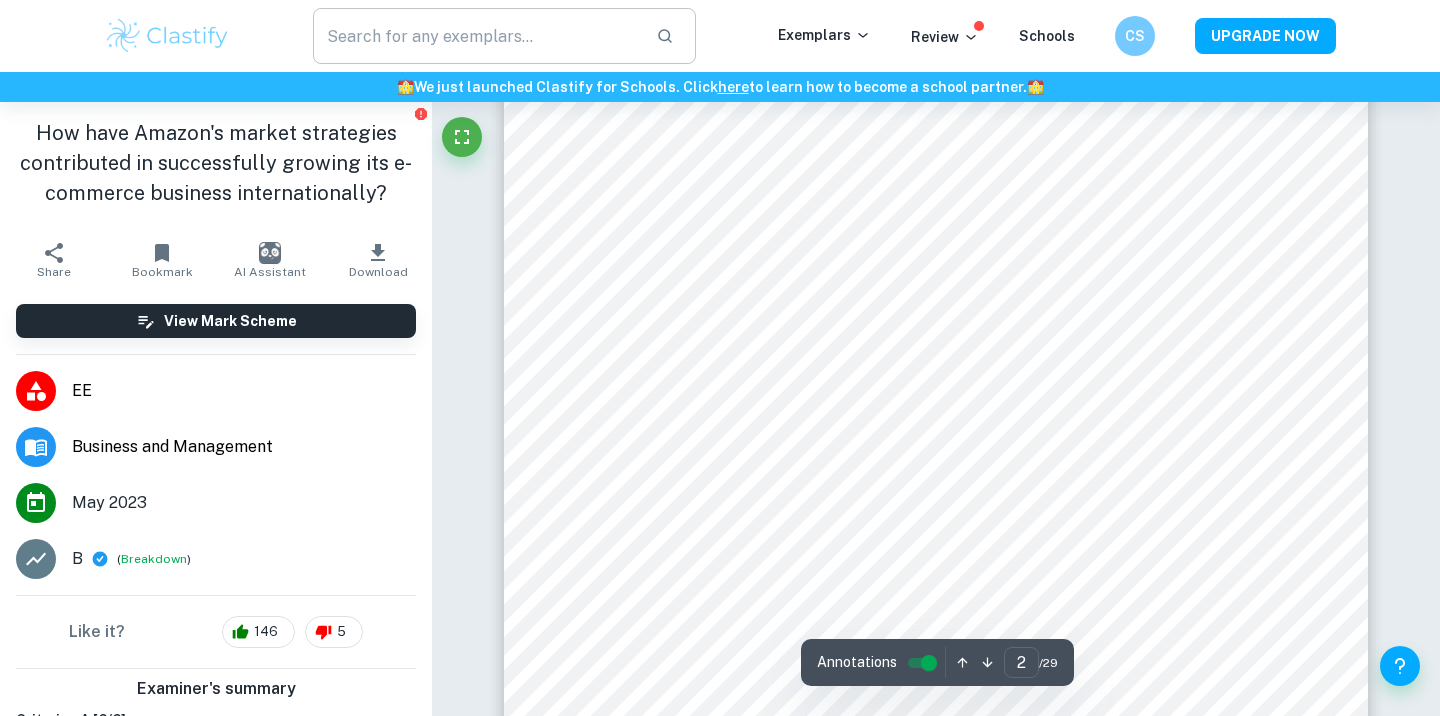 scroll, scrollTop: 1382, scrollLeft: 0, axis: vertical 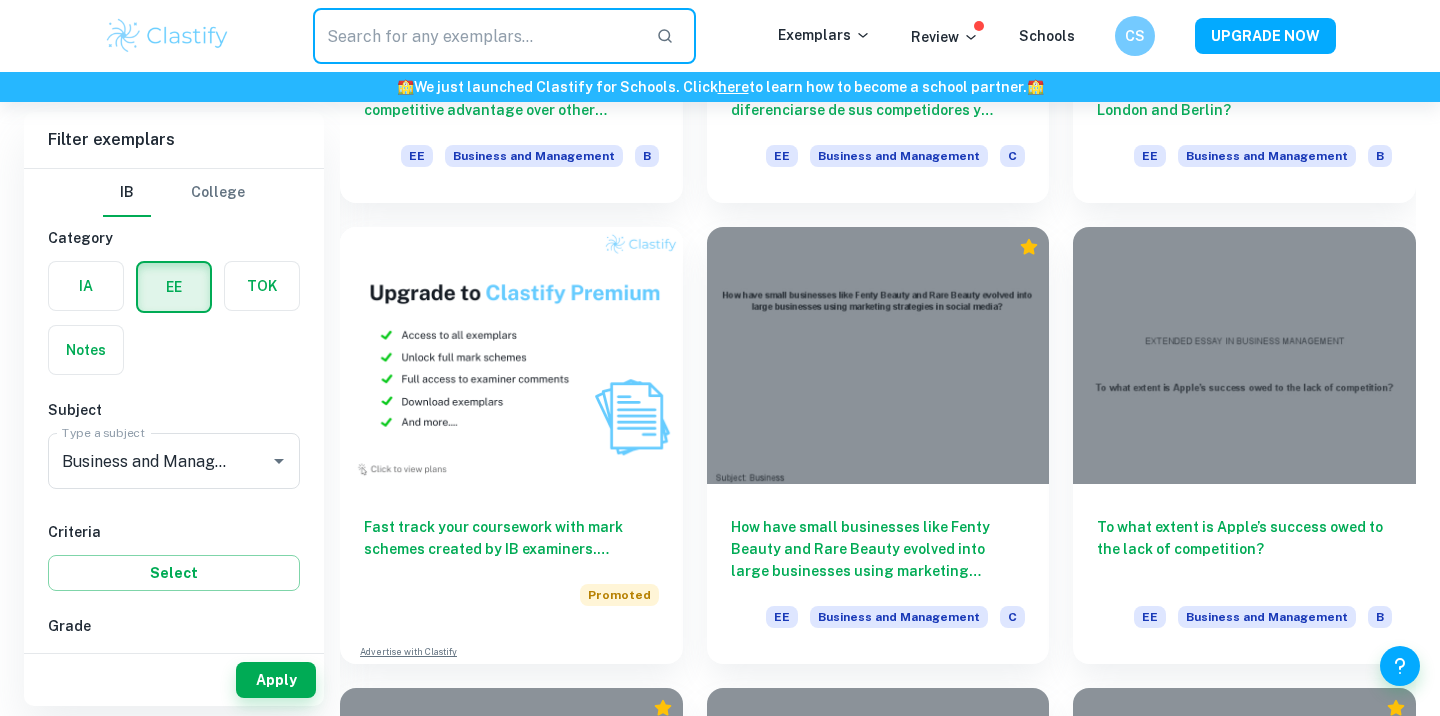 click at bounding box center [476, 36] 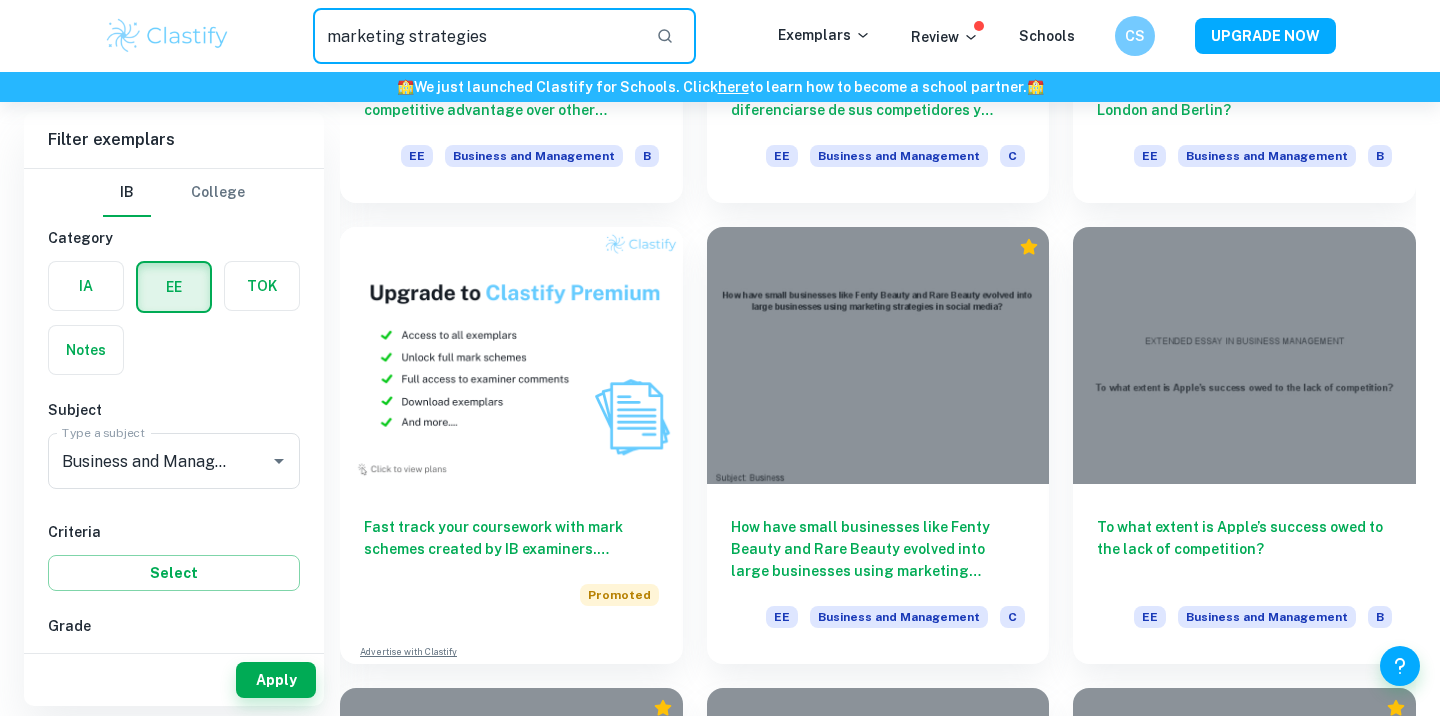 type on "marketing strategies" 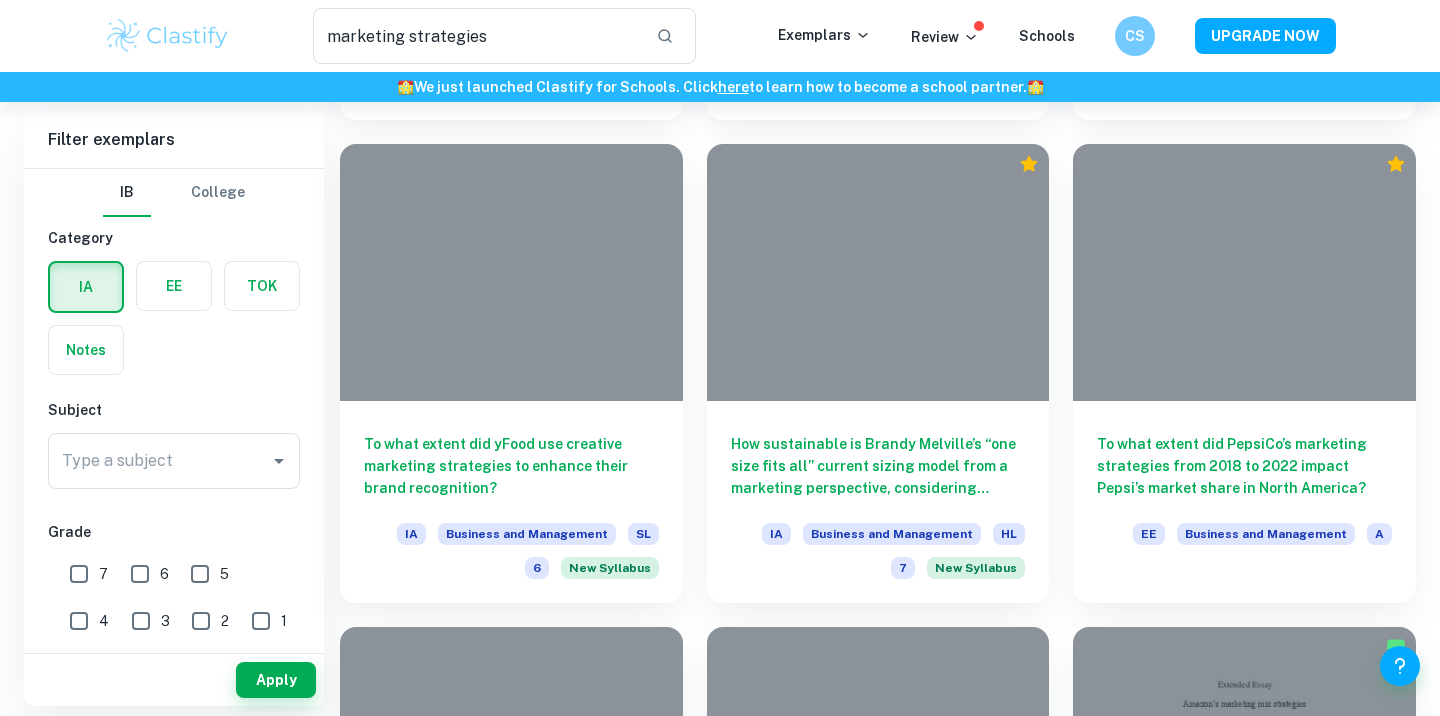 scroll, scrollTop: 2007, scrollLeft: 0, axis: vertical 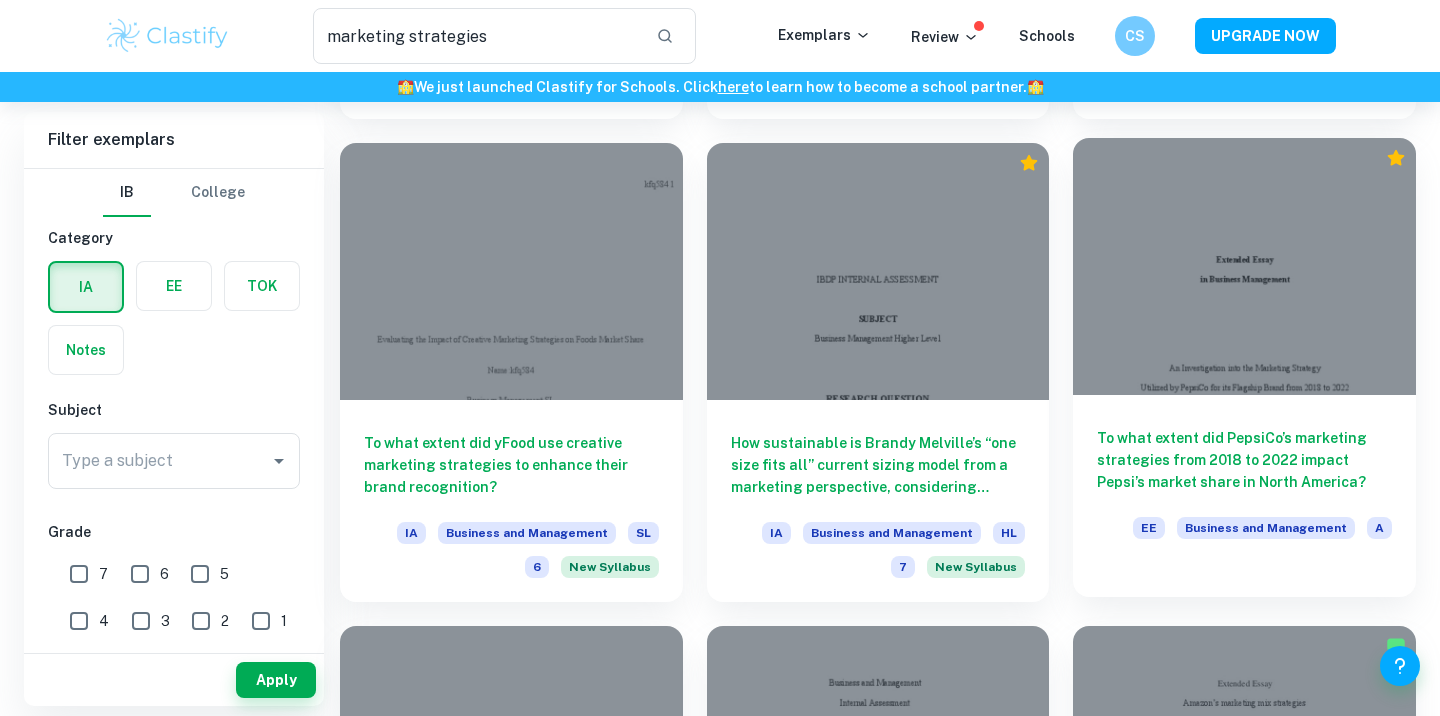 click at bounding box center (1244, 266) 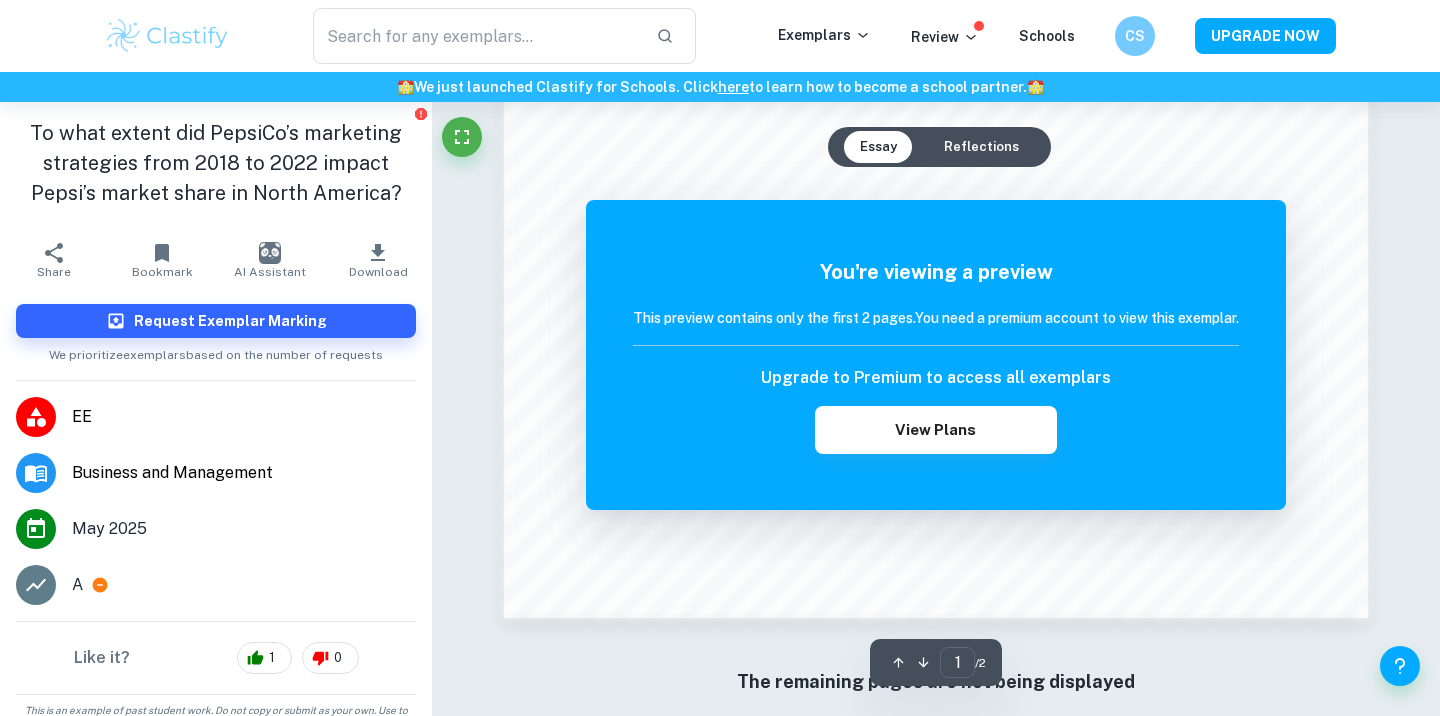 scroll, scrollTop: 1671, scrollLeft: 0, axis: vertical 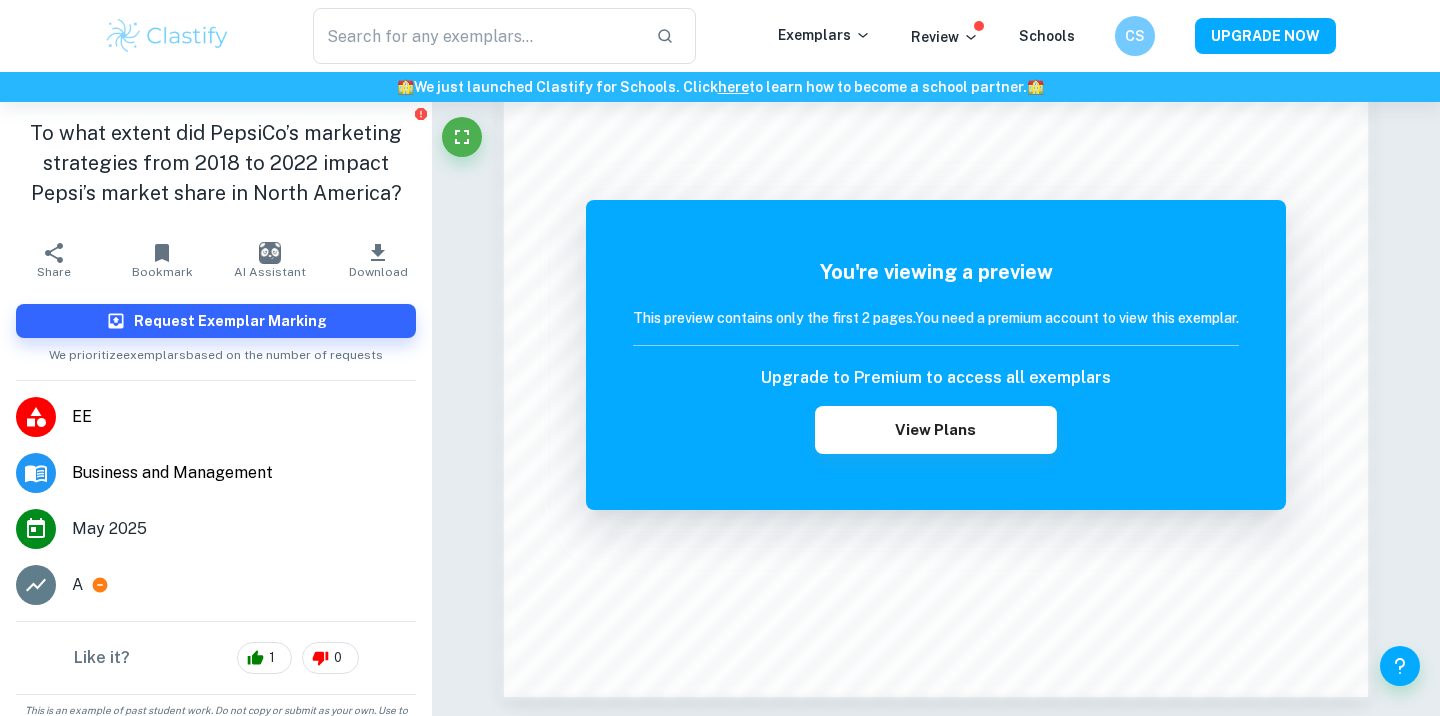 type on "marketing strategies" 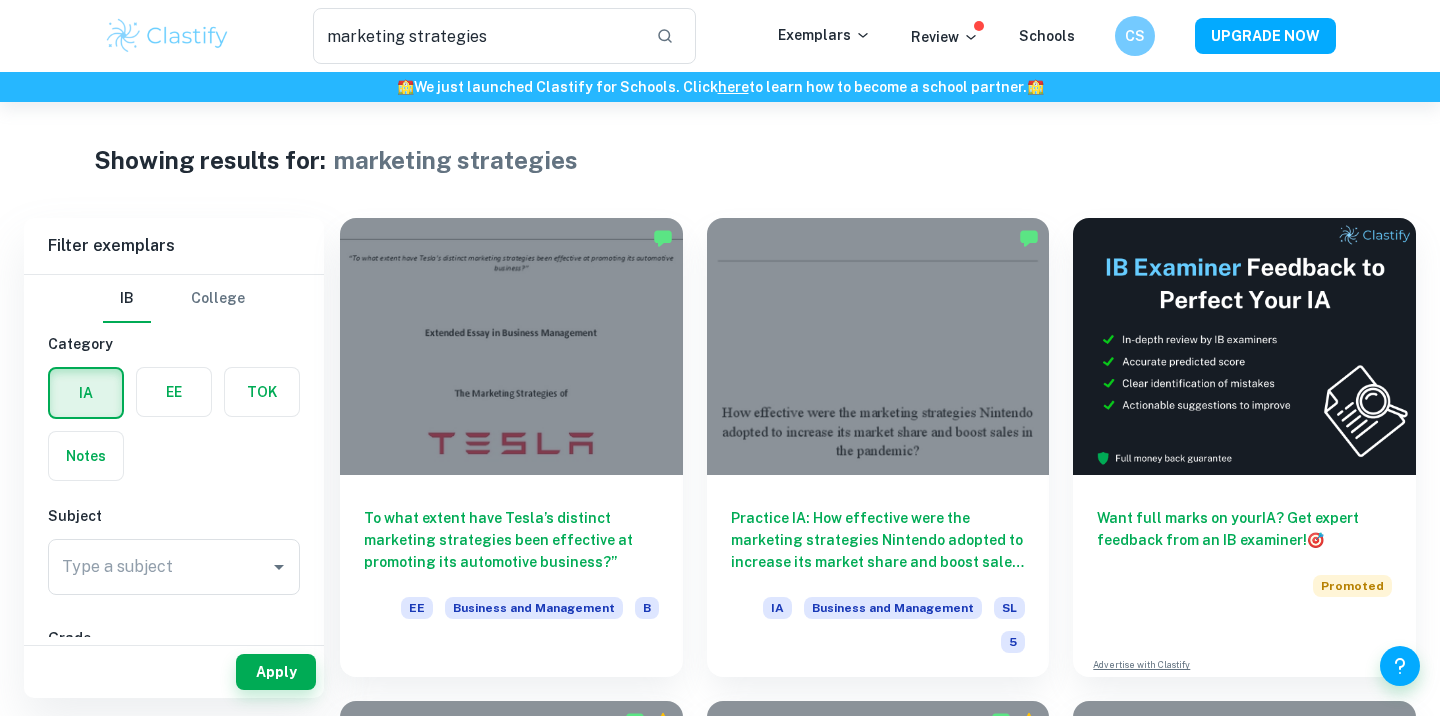 scroll, scrollTop: 27, scrollLeft: 0, axis: vertical 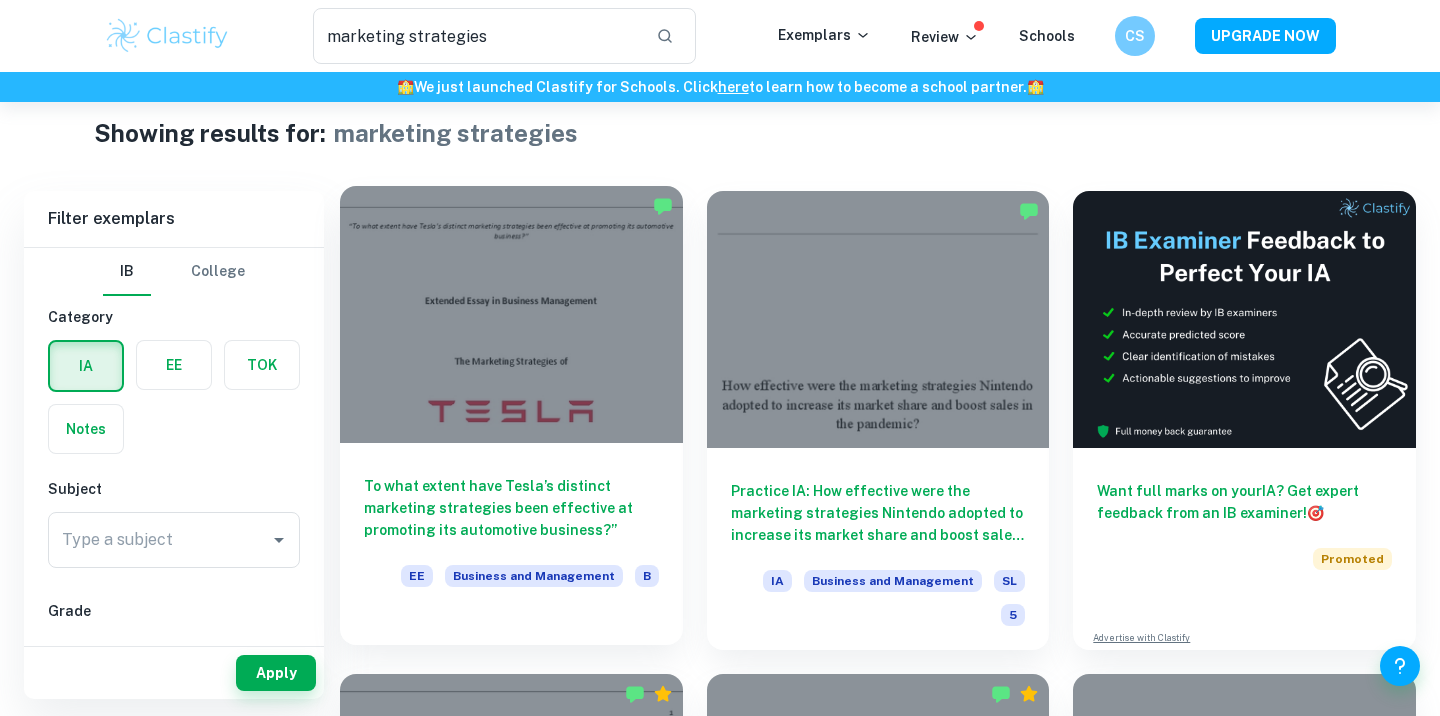 click at bounding box center (511, 314) 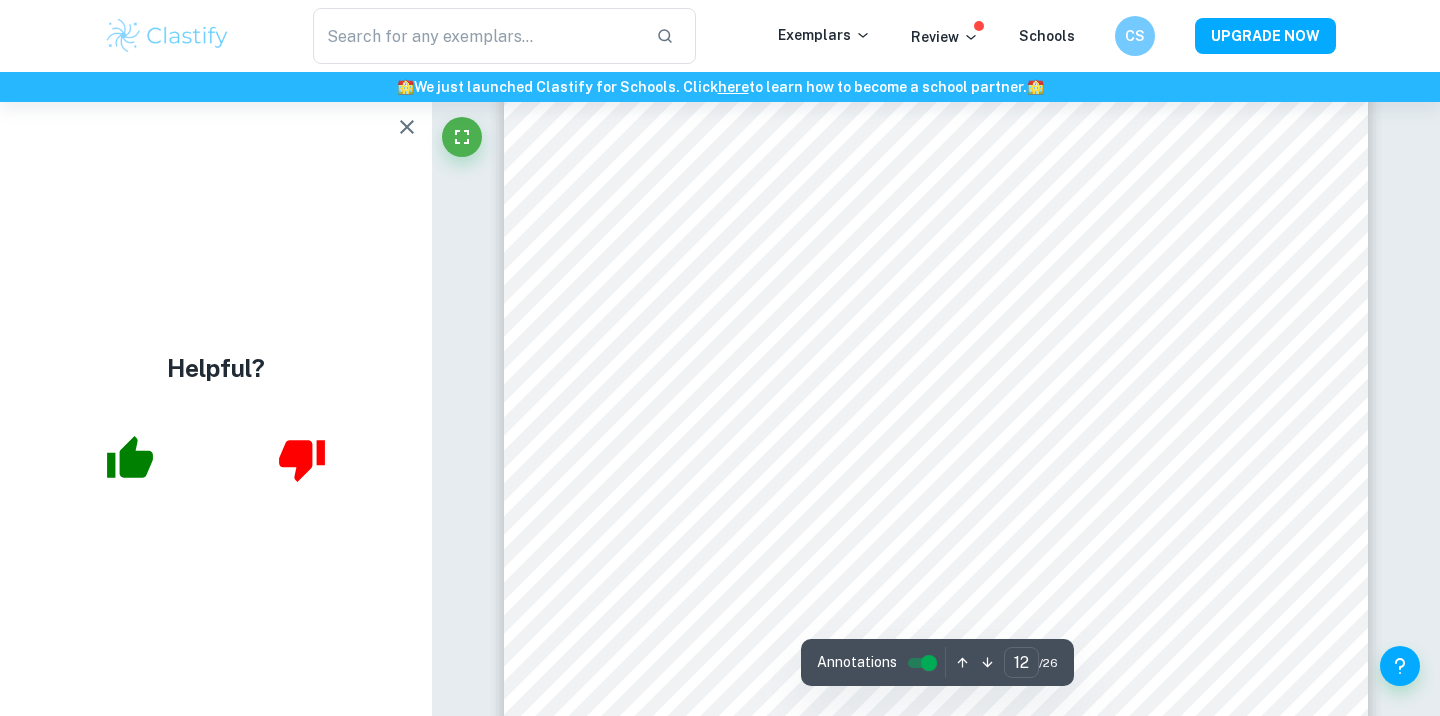 scroll, scrollTop: 13902, scrollLeft: 0, axis: vertical 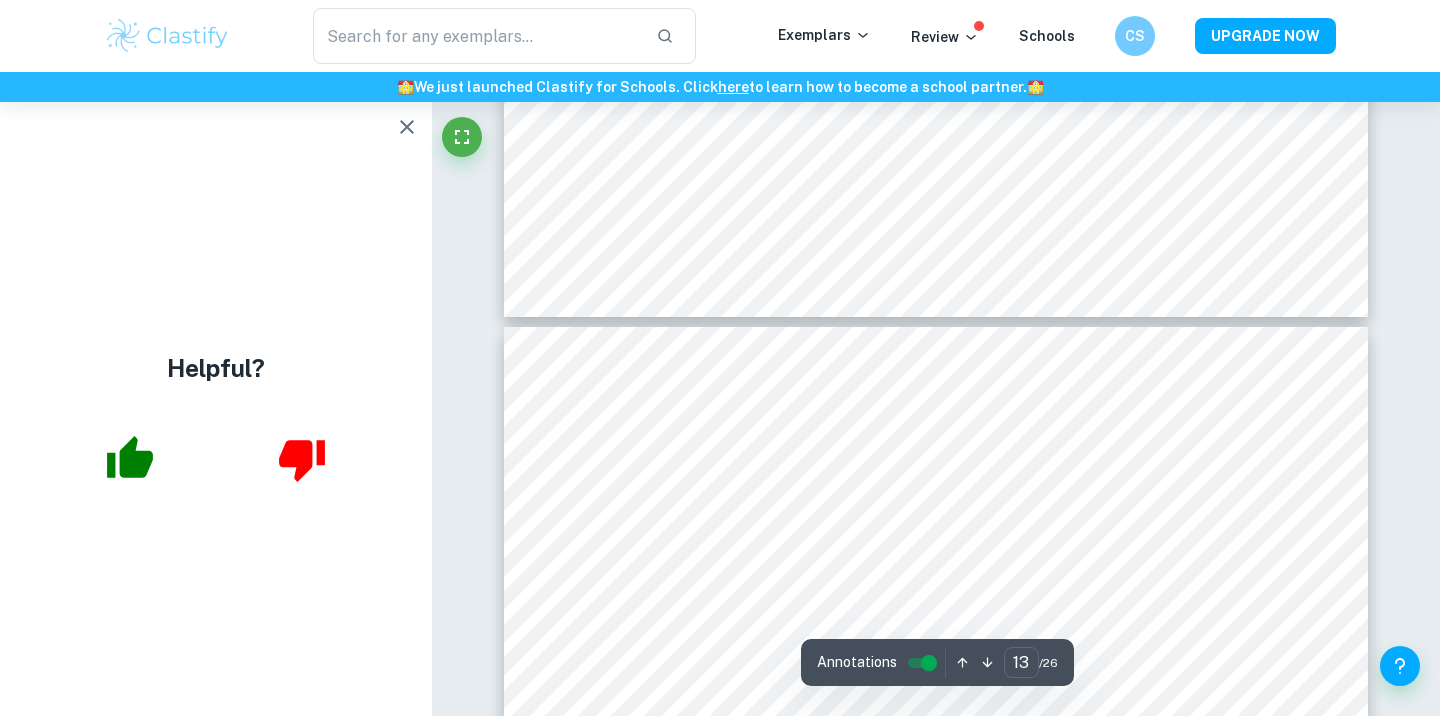 type on "14" 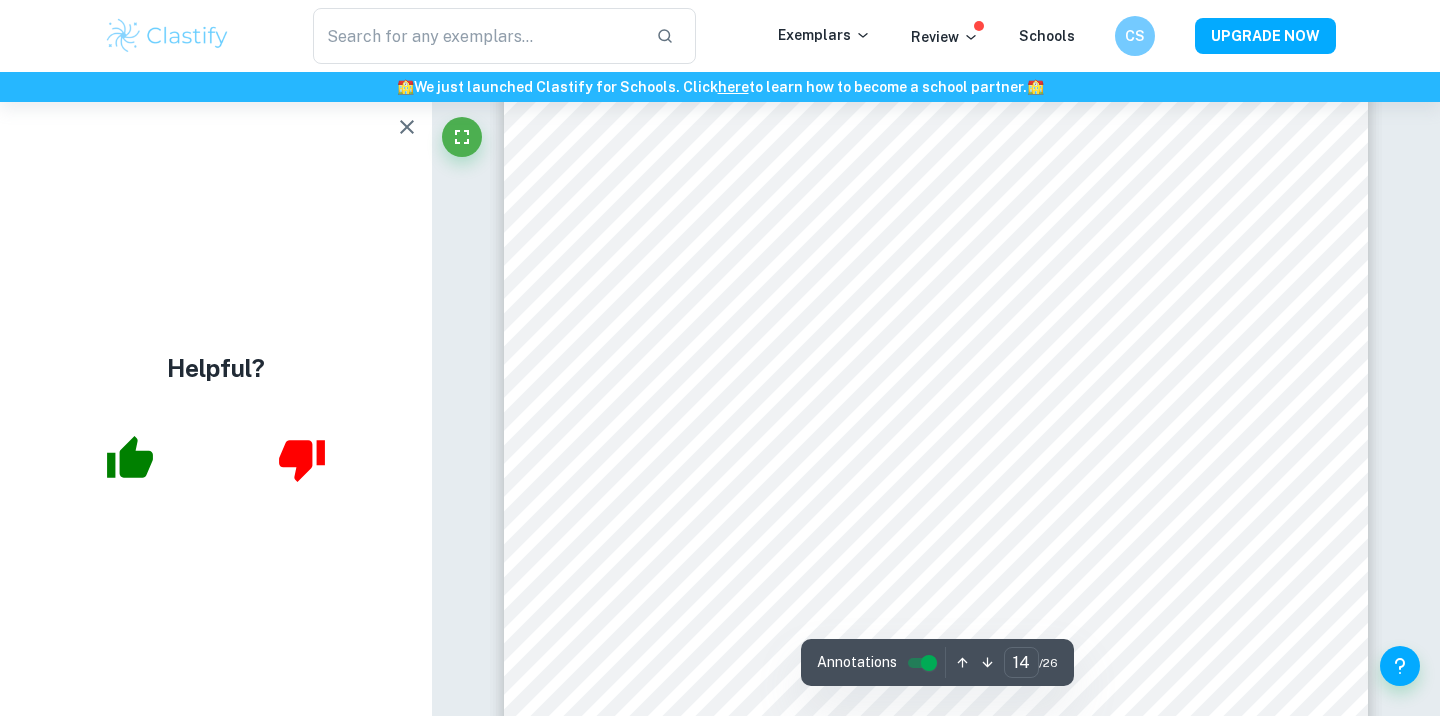 scroll, scrollTop: 17133, scrollLeft: 0, axis: vertical 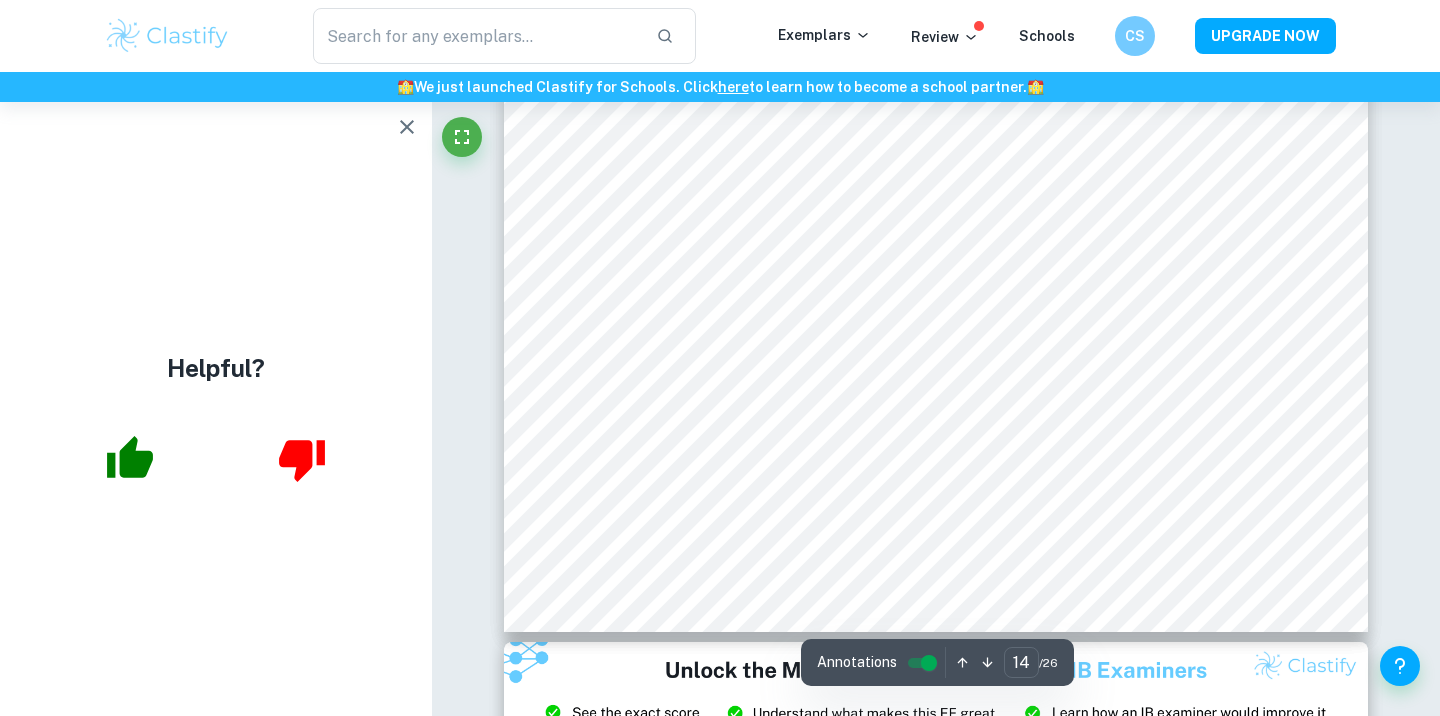 click 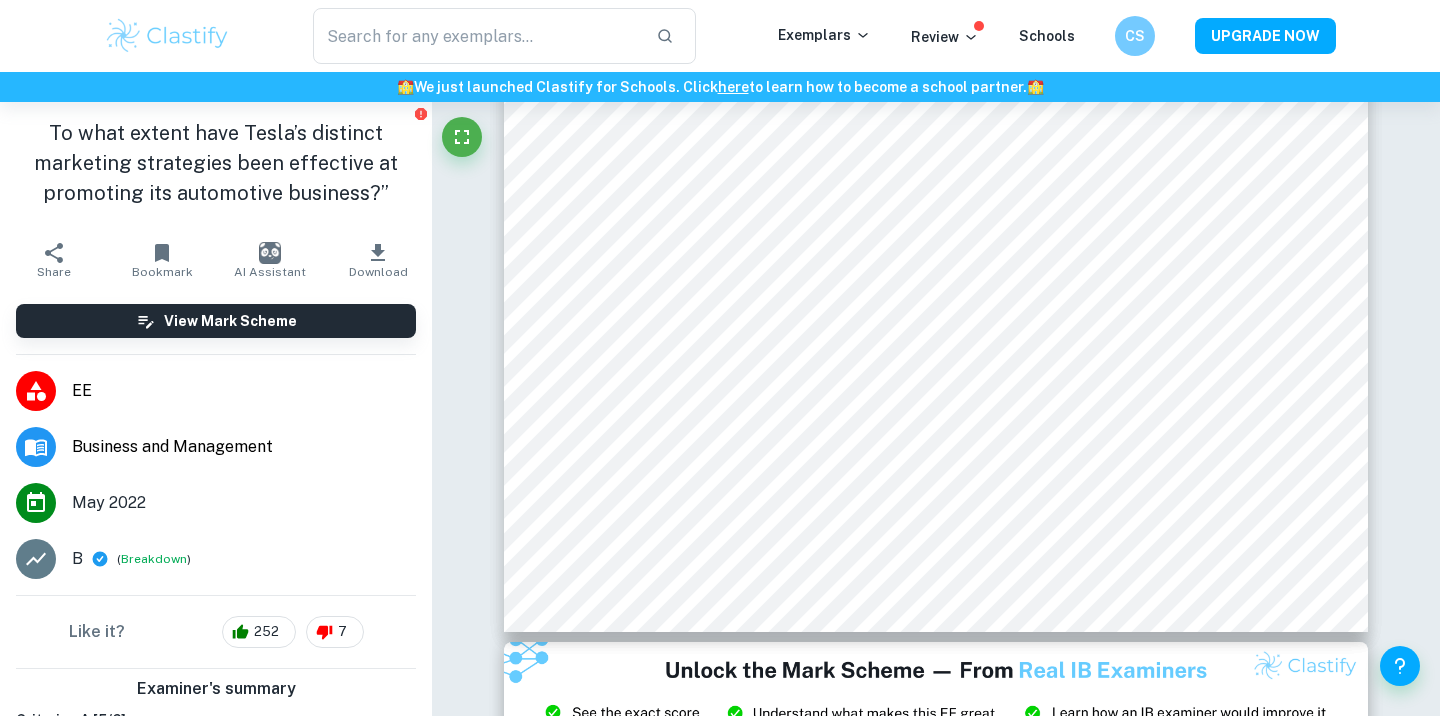 type on "marketing strategies" 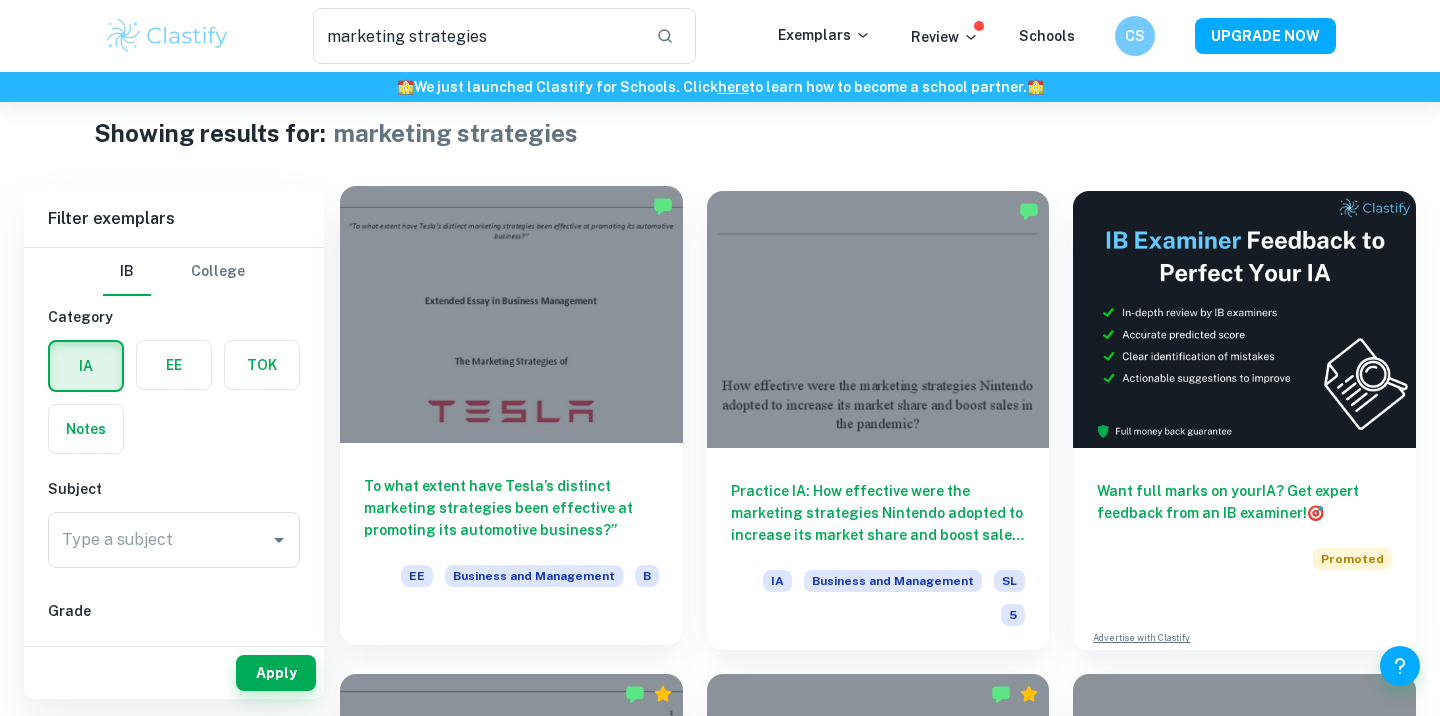scroll, scrollTop: 27, scrollLeft: 0, axis: vertical 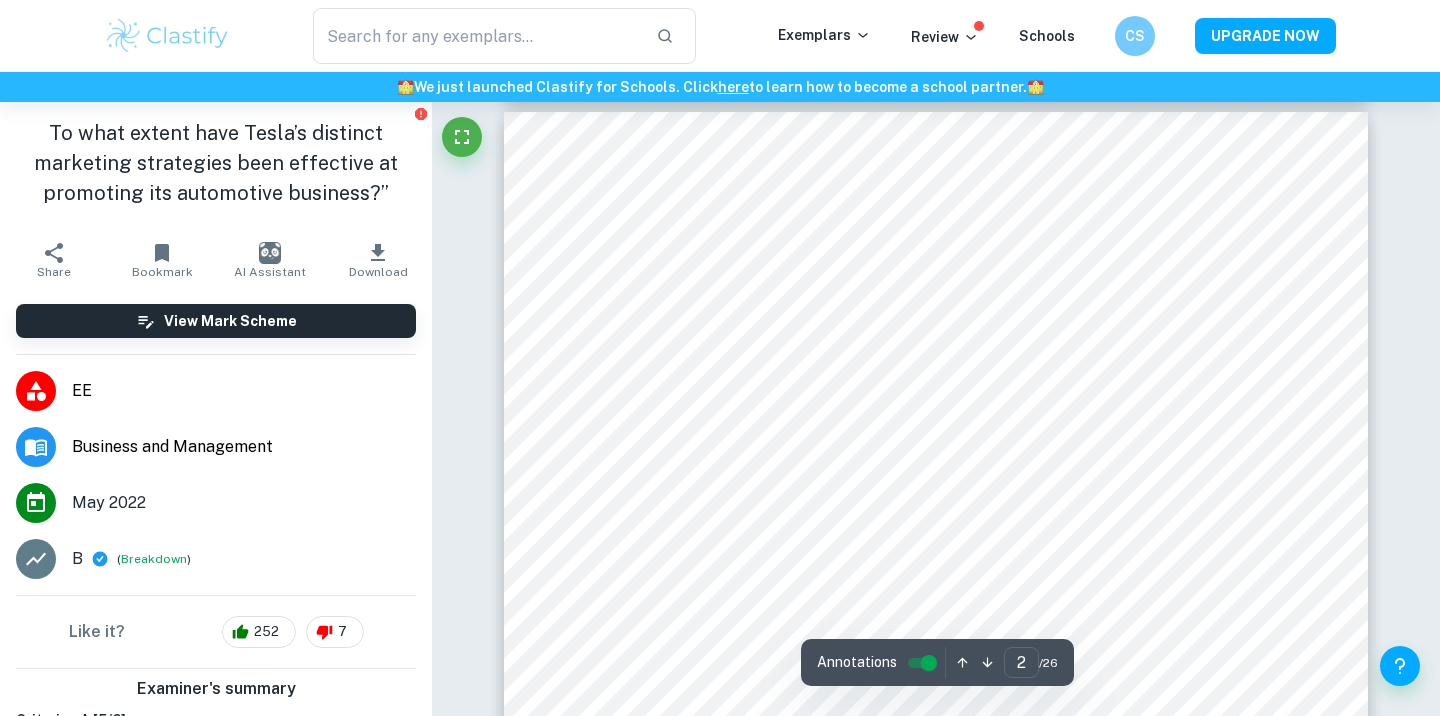 type on "2" 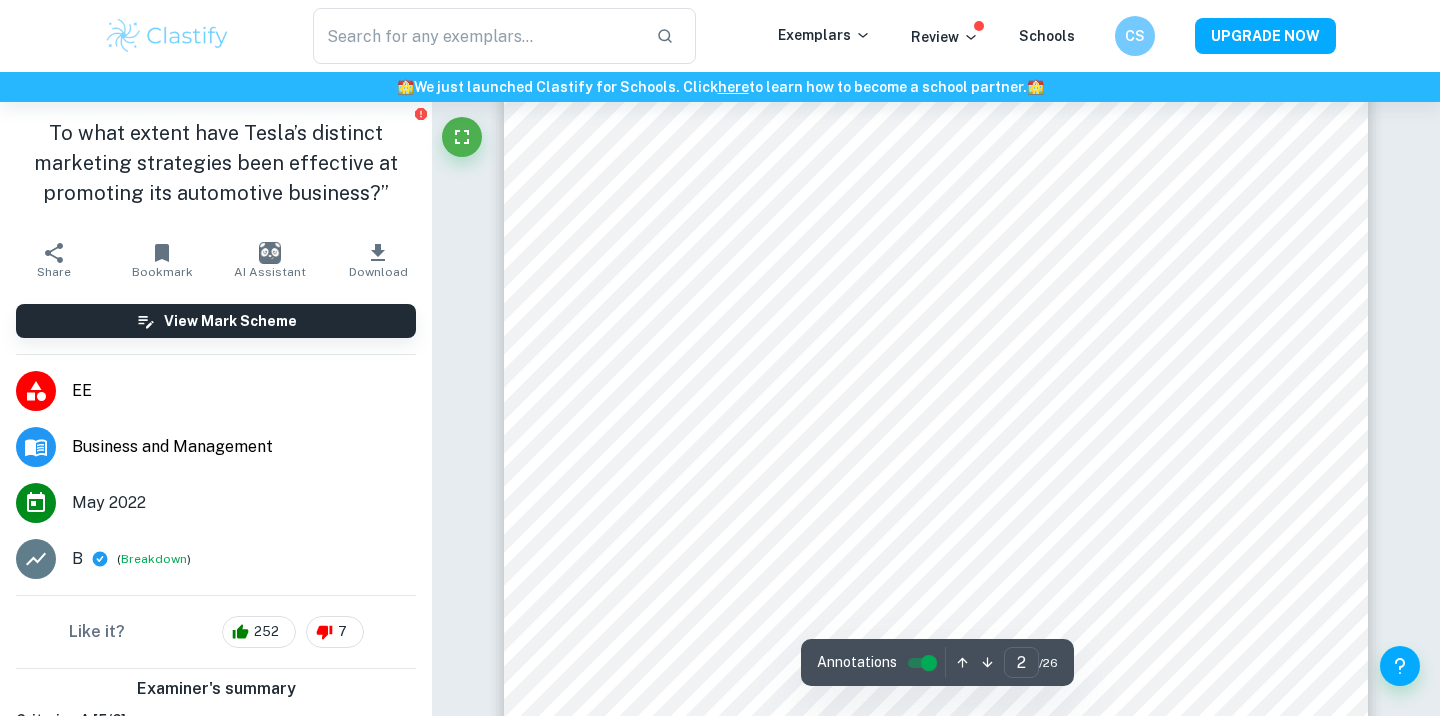 scroll, scrollTop: 1785, scrollLeft: 0, axis: vertical 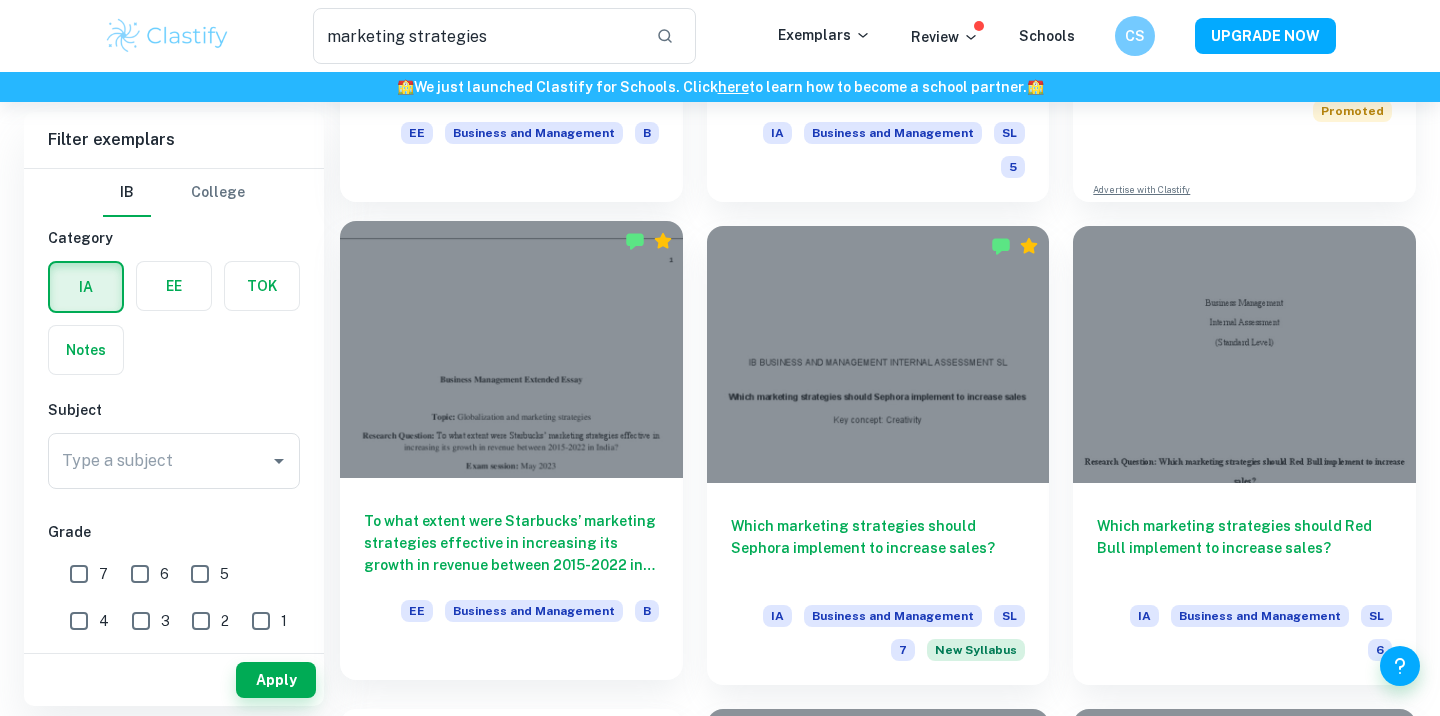 click at bounding box center (511, 349) 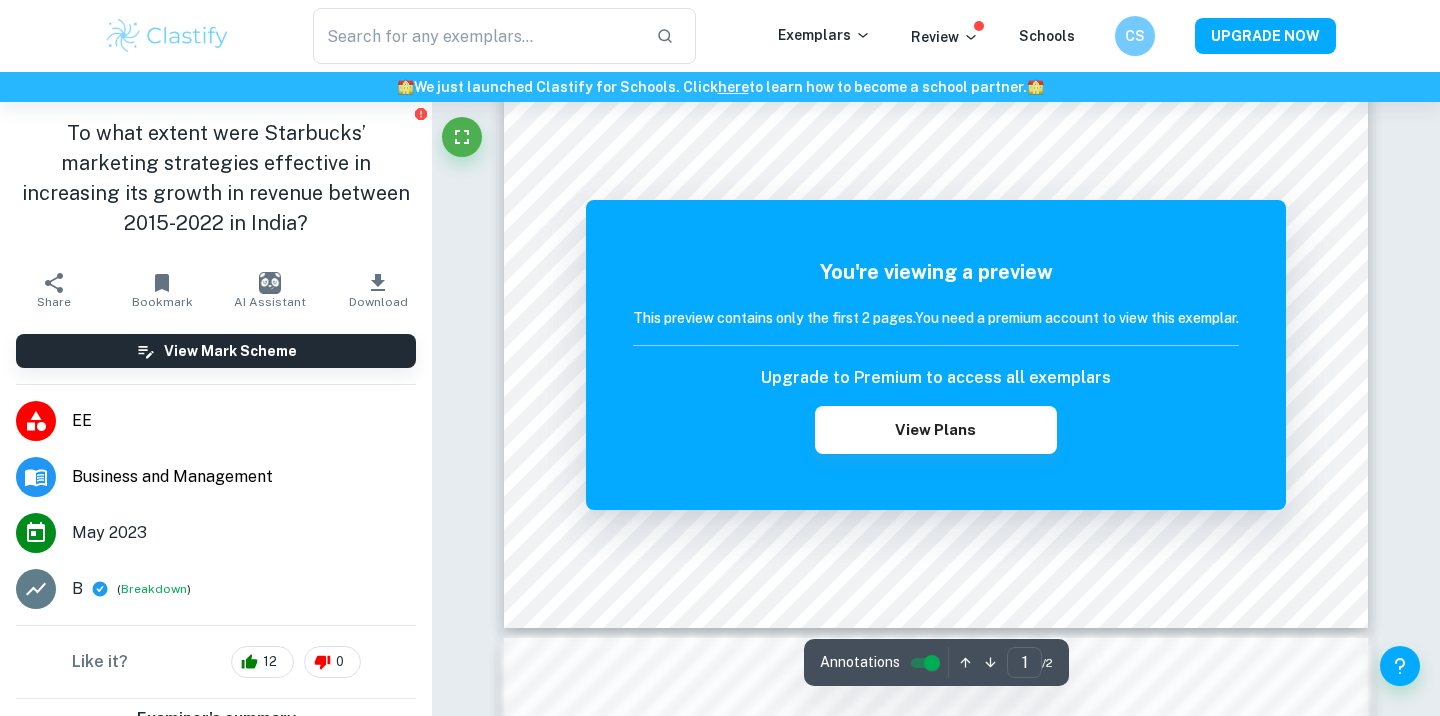 scroll, scrollTop: 813, scrollLeft: 0, axis: vertical 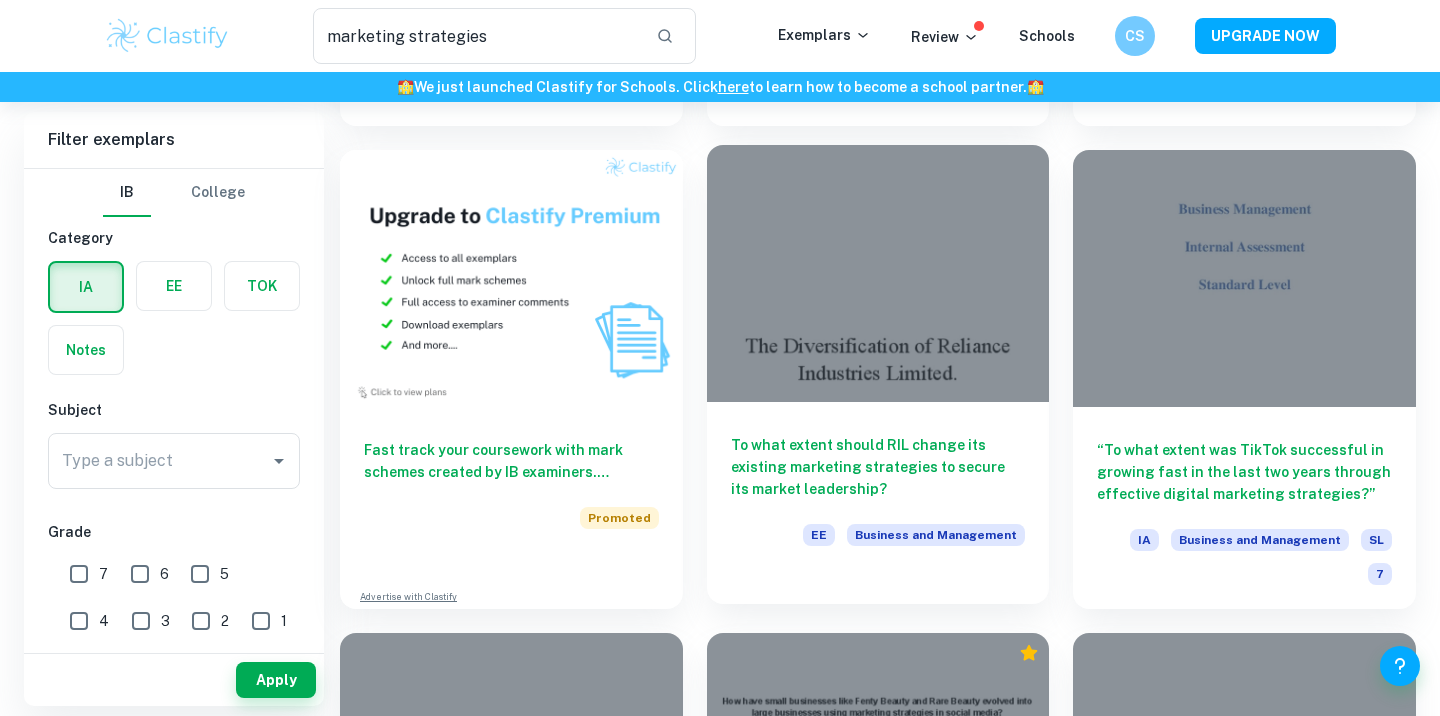 click at bounding box center [878, 273] 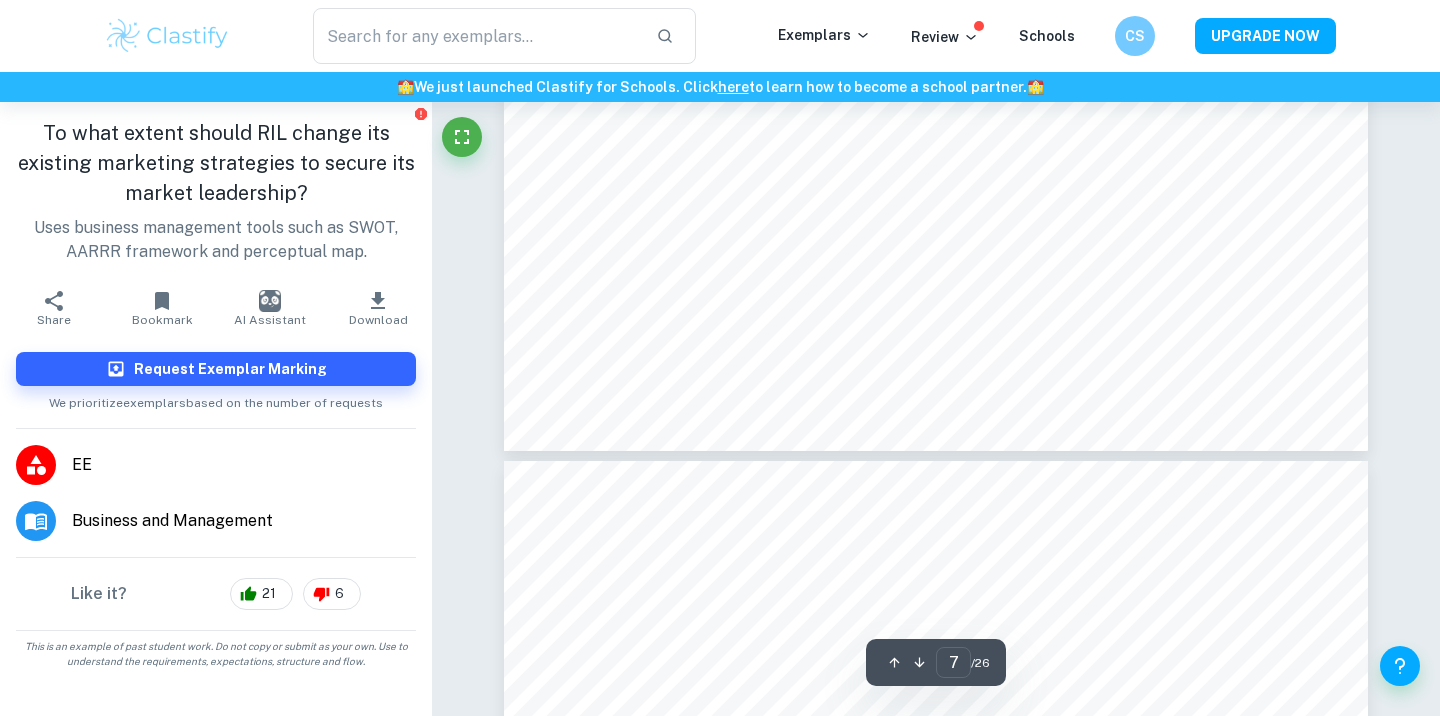 scroll, scrollTop: 6809, scrollLeft: 0, axis: vertical 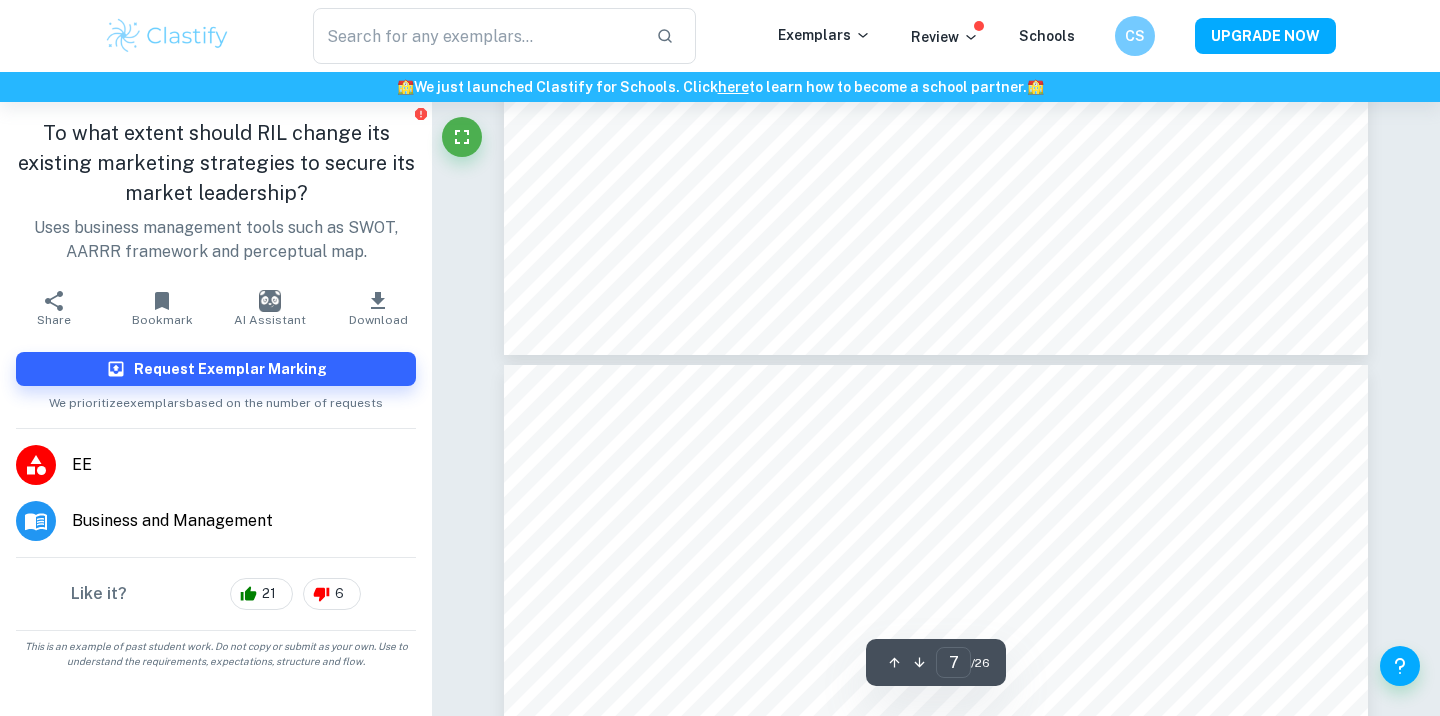 type on "6" 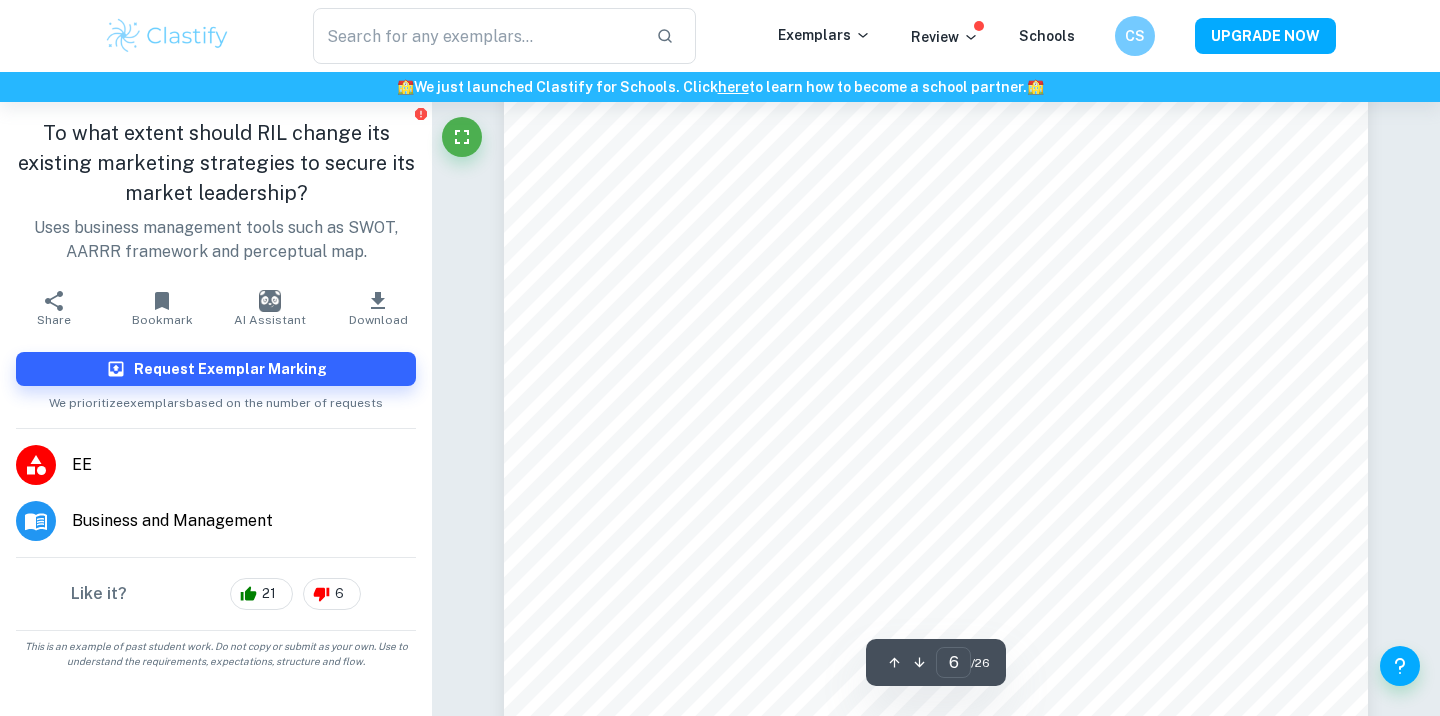 scroll, scrollTop: 6124, scrollLeft: 0, axis: vertical 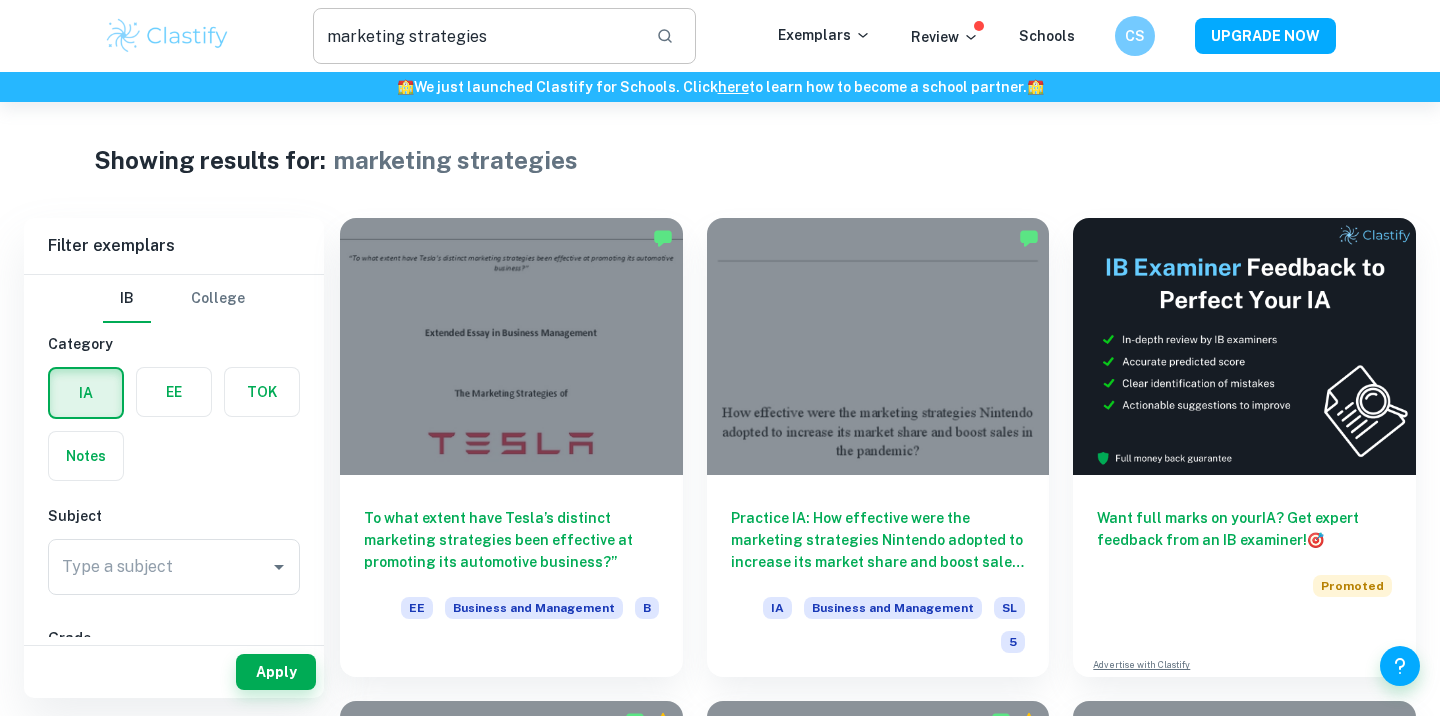 click on "marketing strategies" at bounding box center [476, 36] 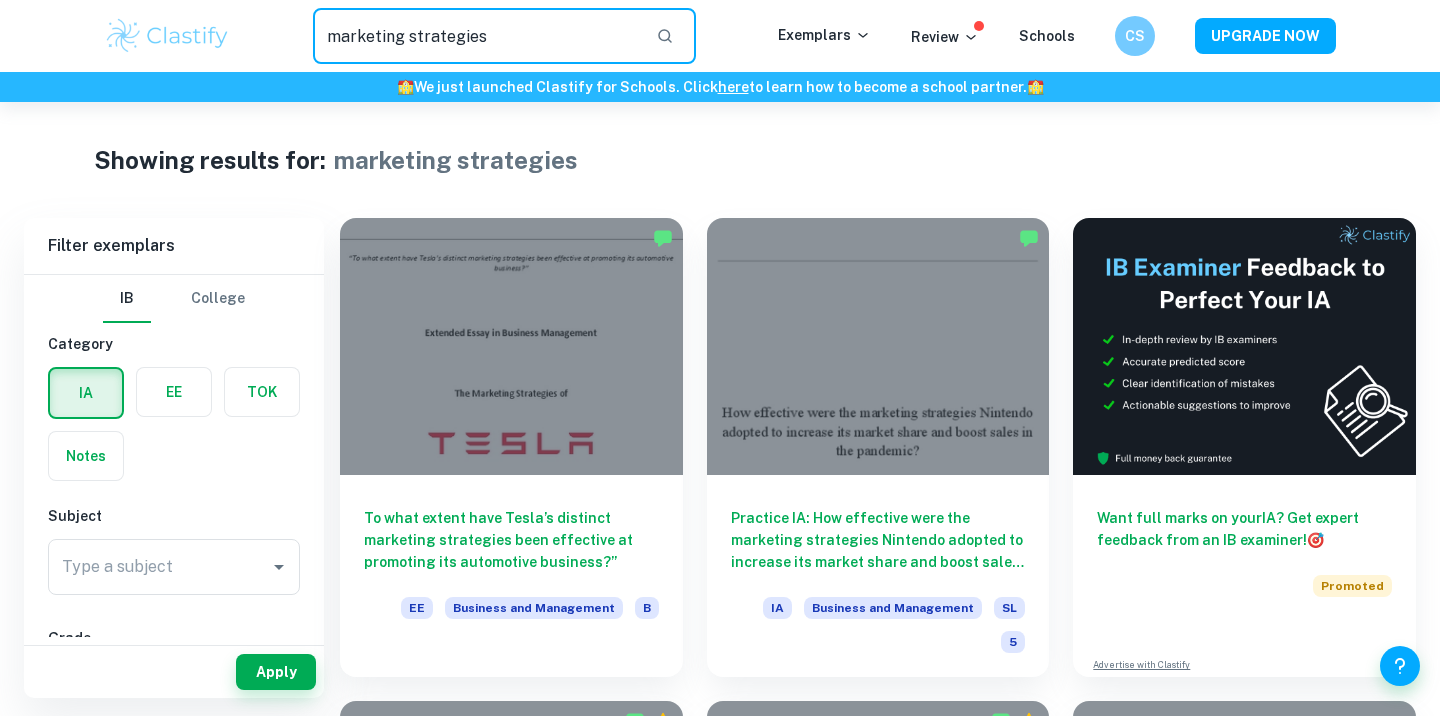 click on "marketing strategies" at bounding box center (476, 36) 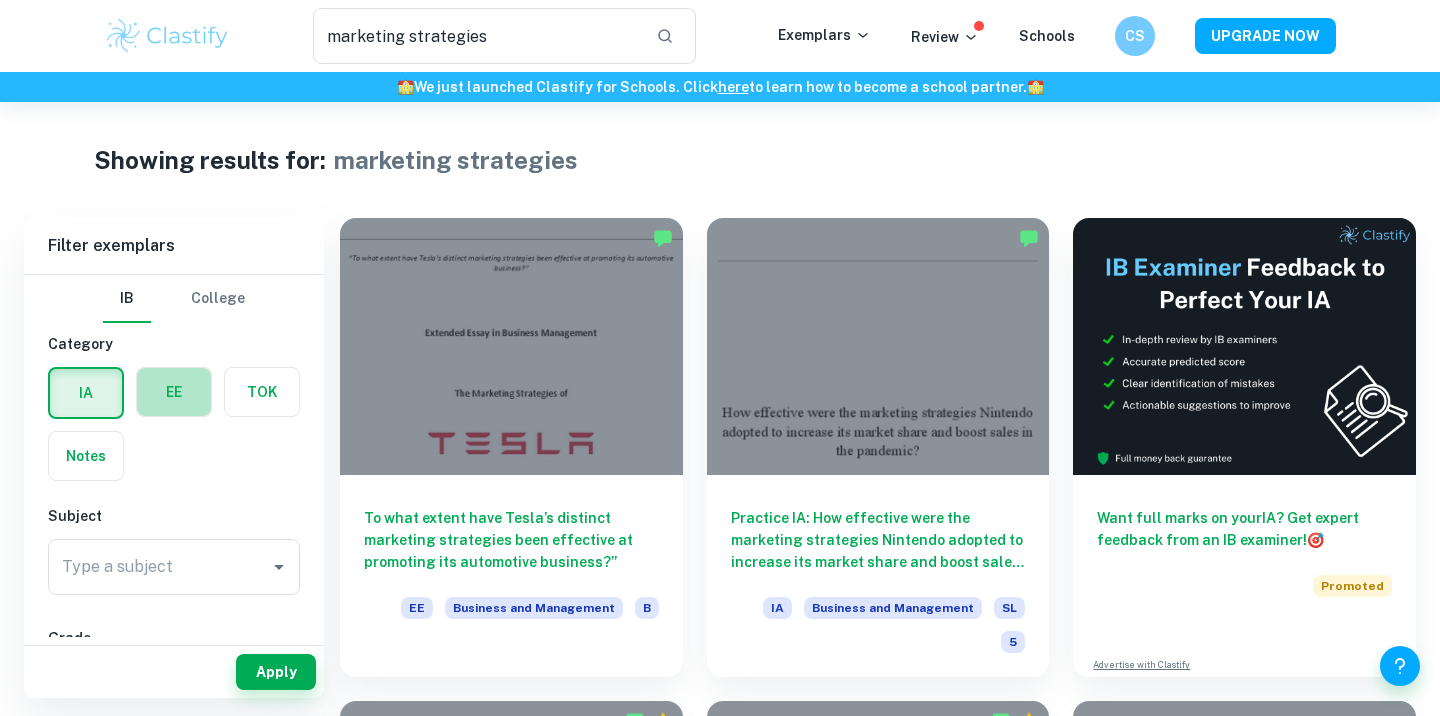click at bounding box center (174, 392) 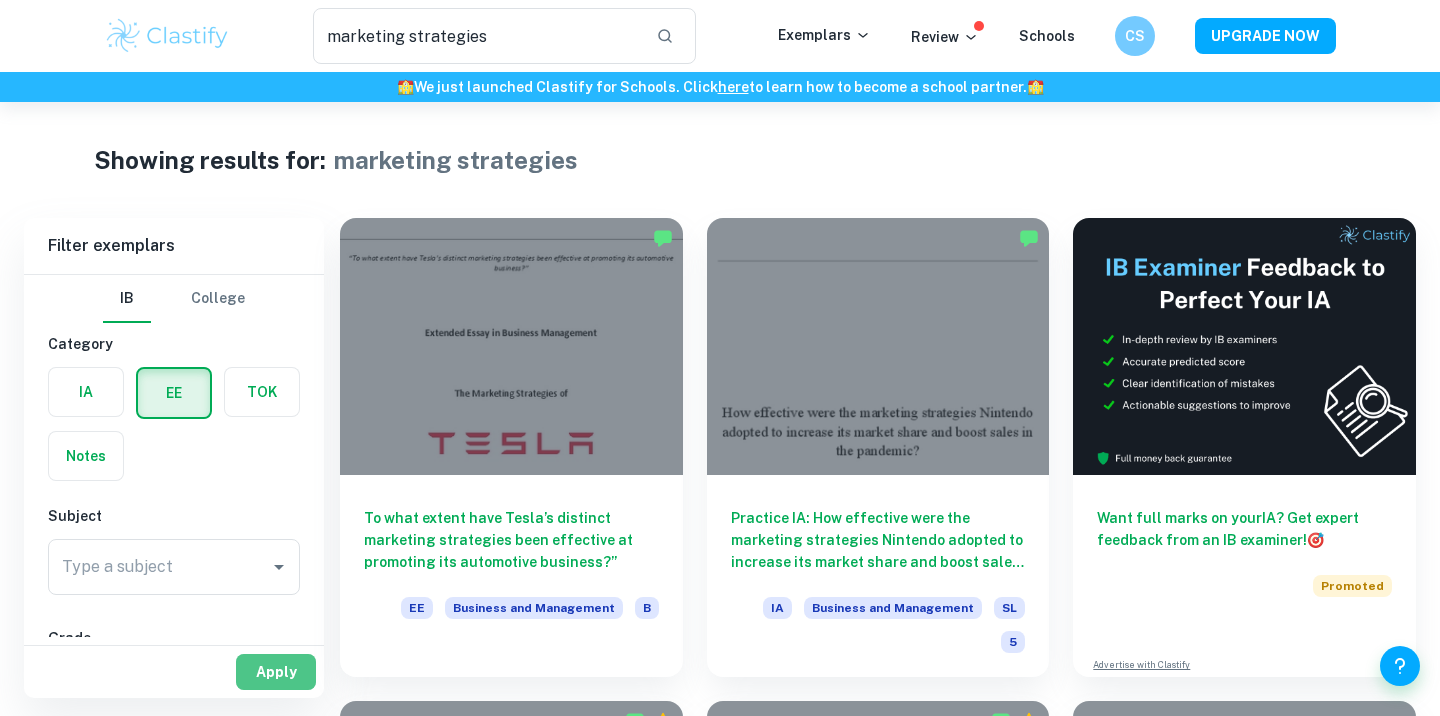 click on "Apply" at bounding box center (276, 672) 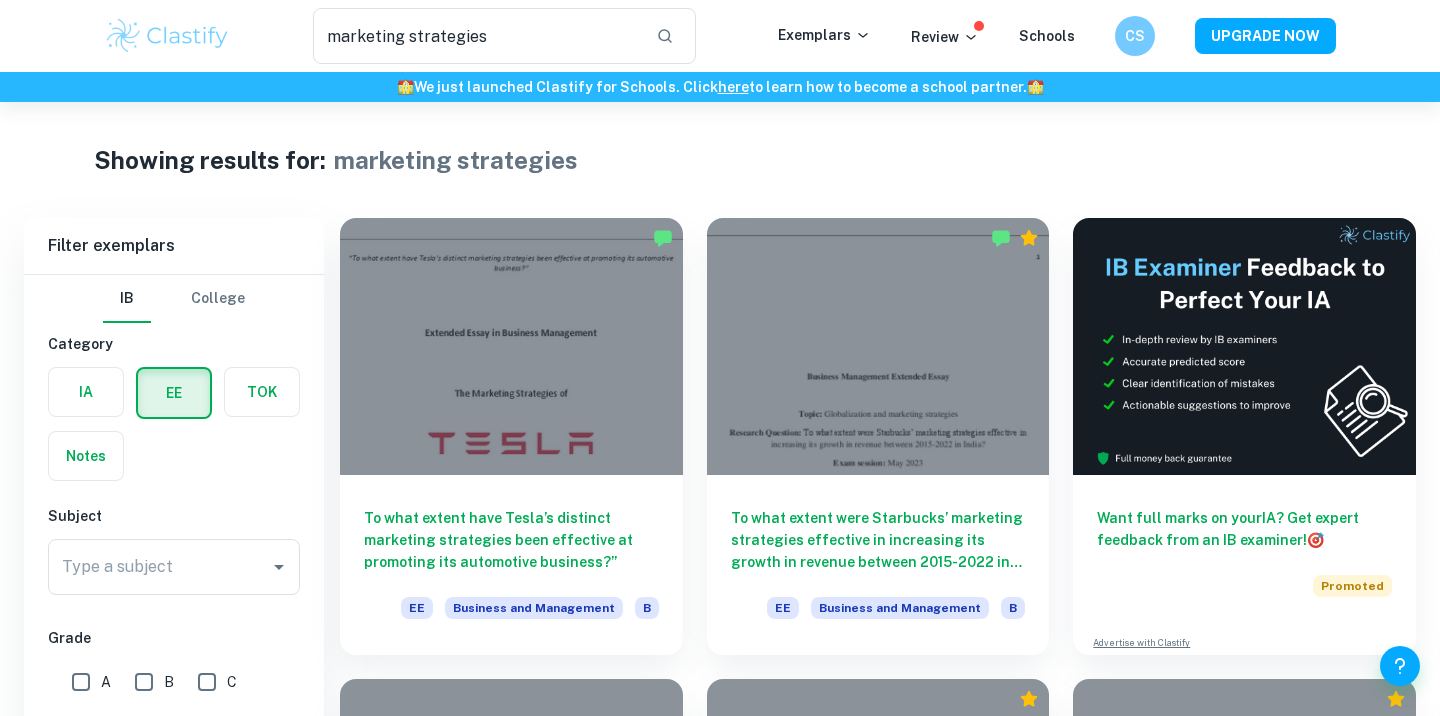 scroll, scrollTop: 428, scrollLeft: 0, axis: vertical 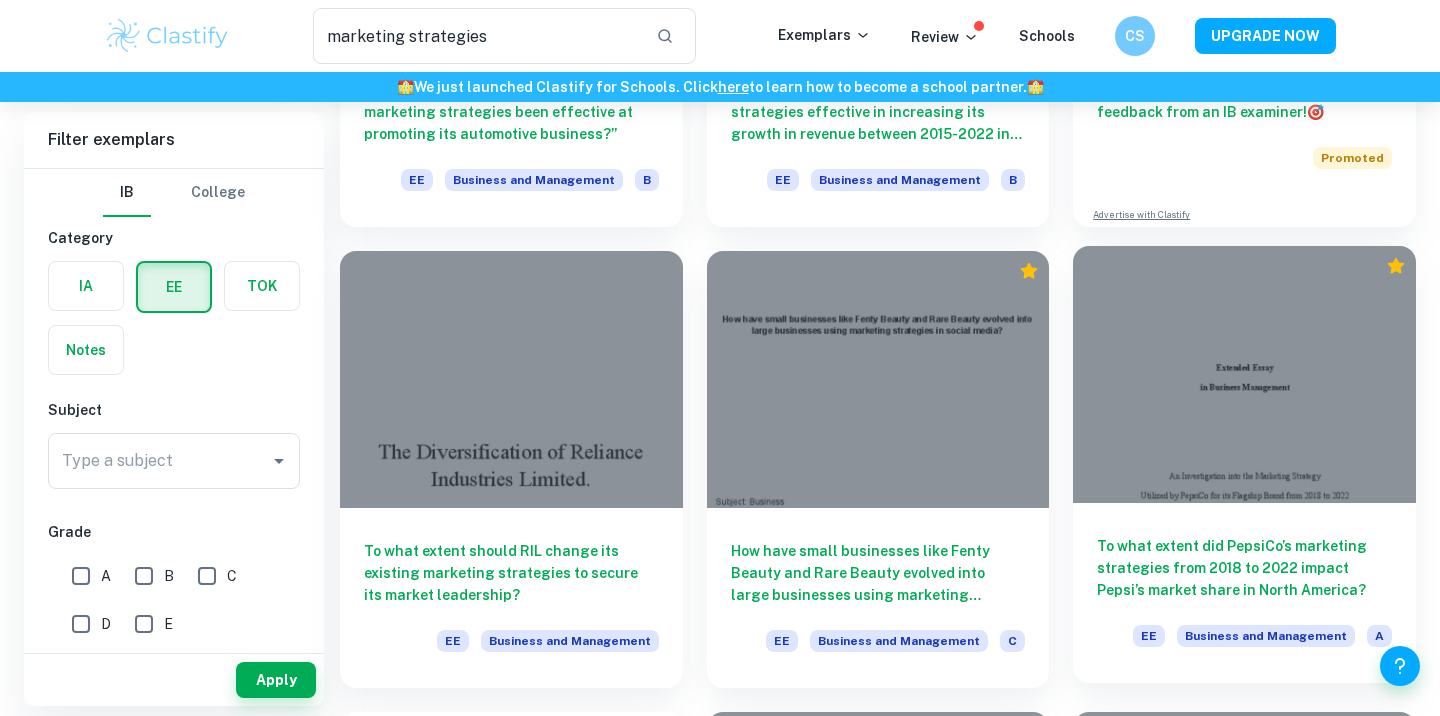 click at bounding box center [1244, 374] 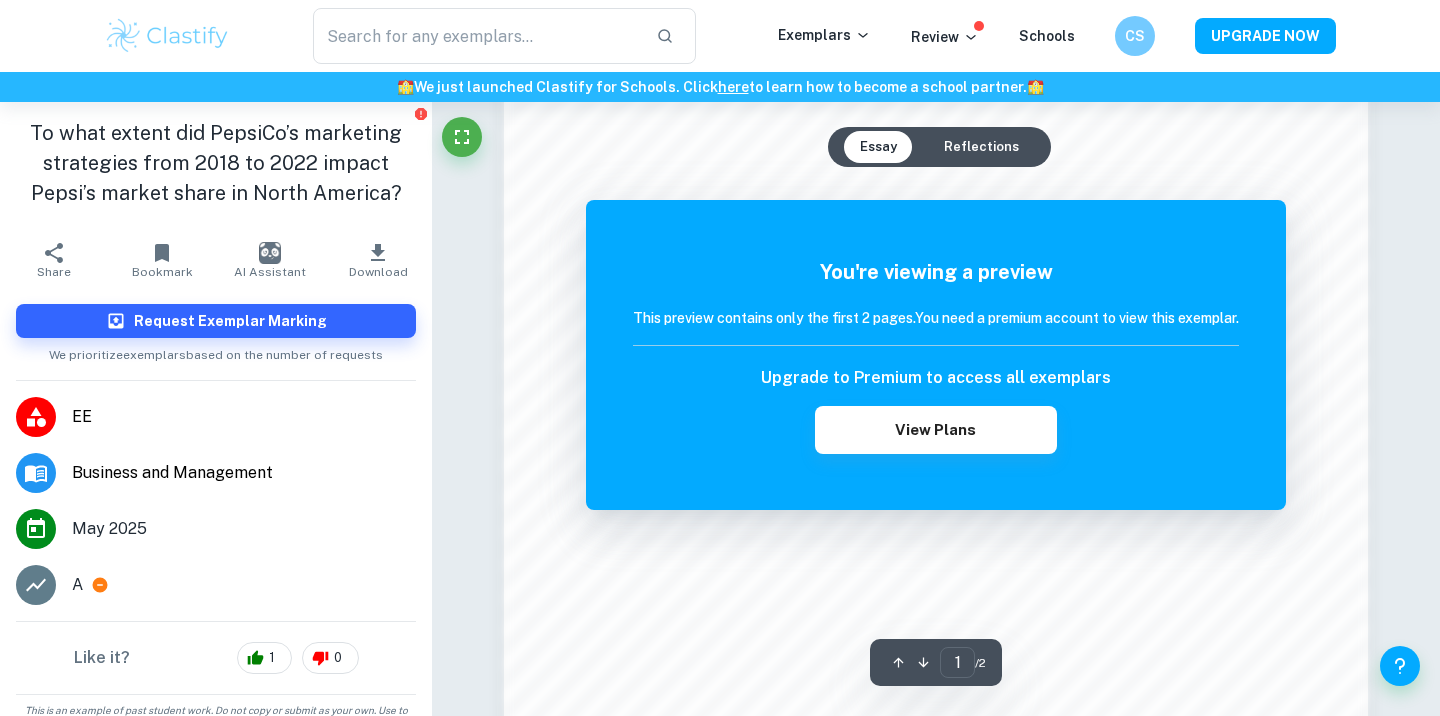 scroll, scrollTop: 1401, scrollLeft: 0, axis: vertical 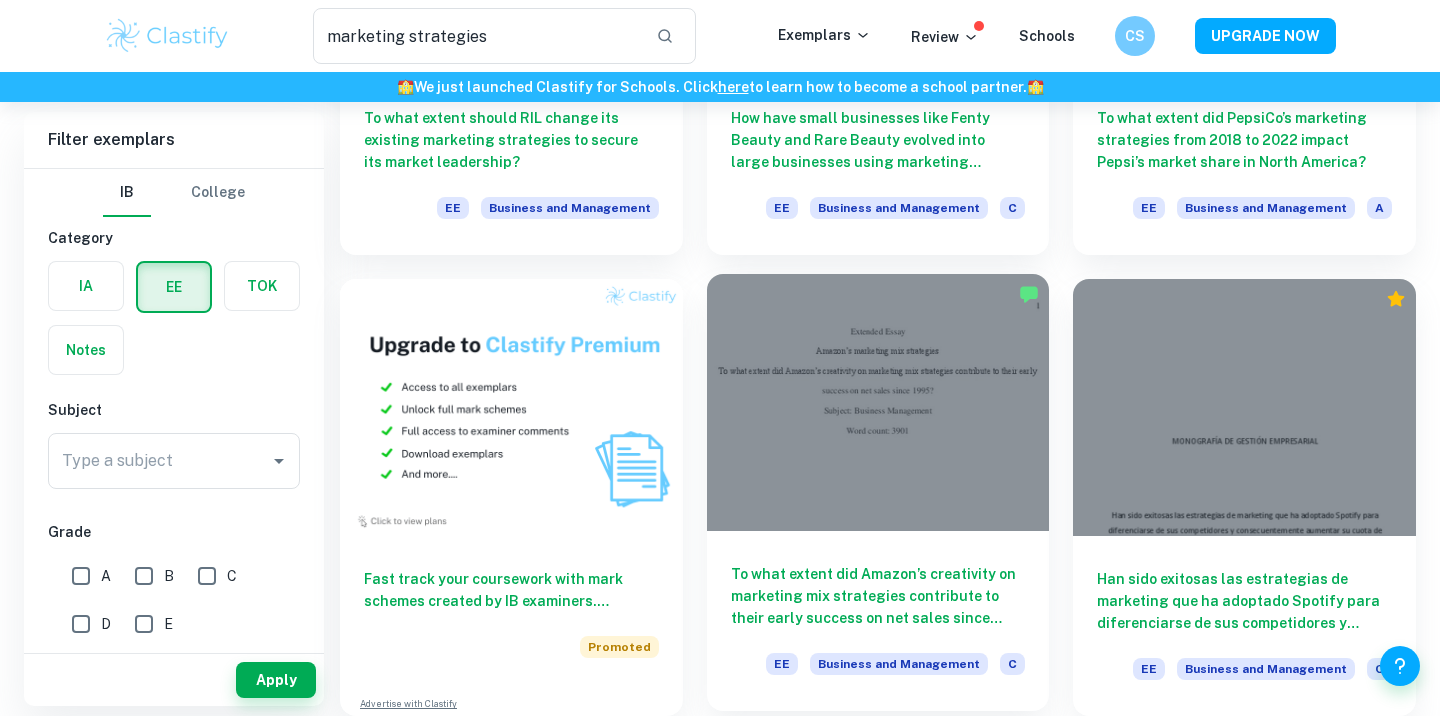 click at bounding box center (878, 402) 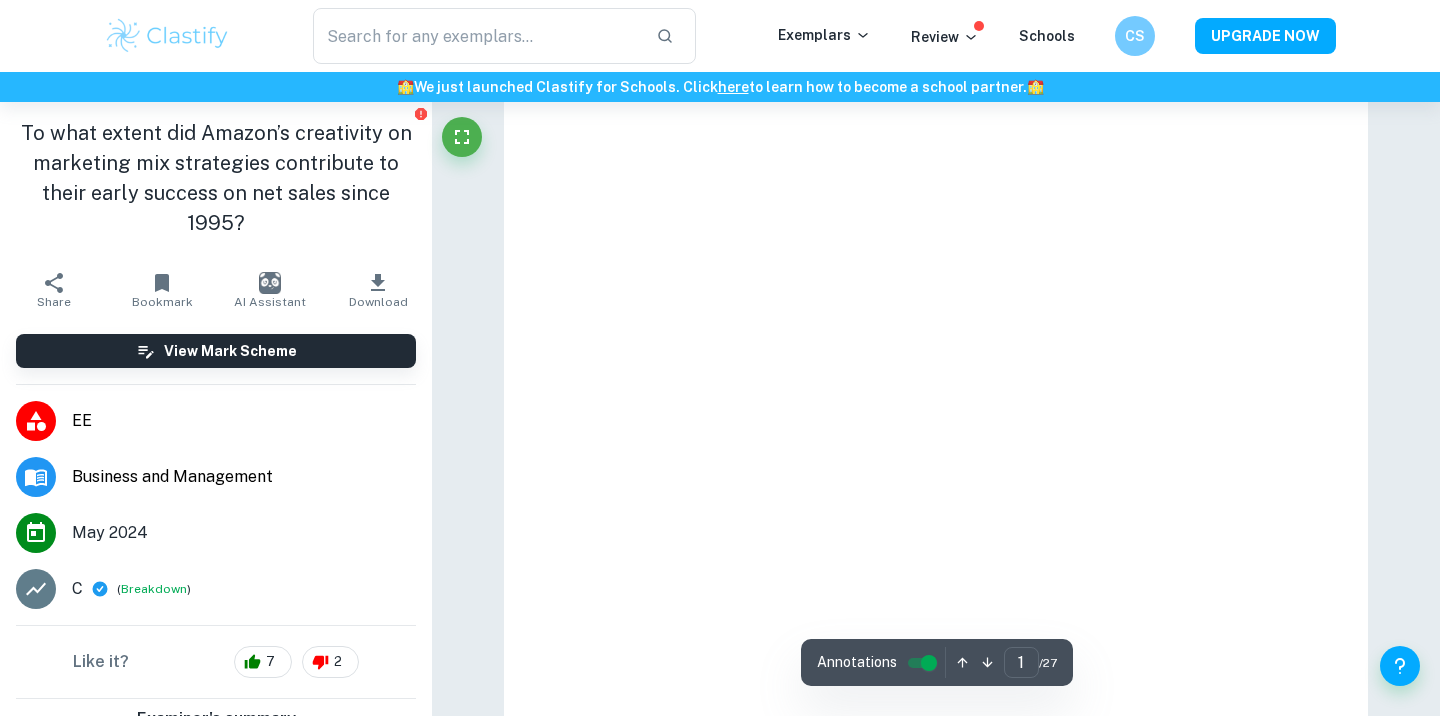 scroll, scrollTop: 106, scrollLeft: 0, axis: vertical 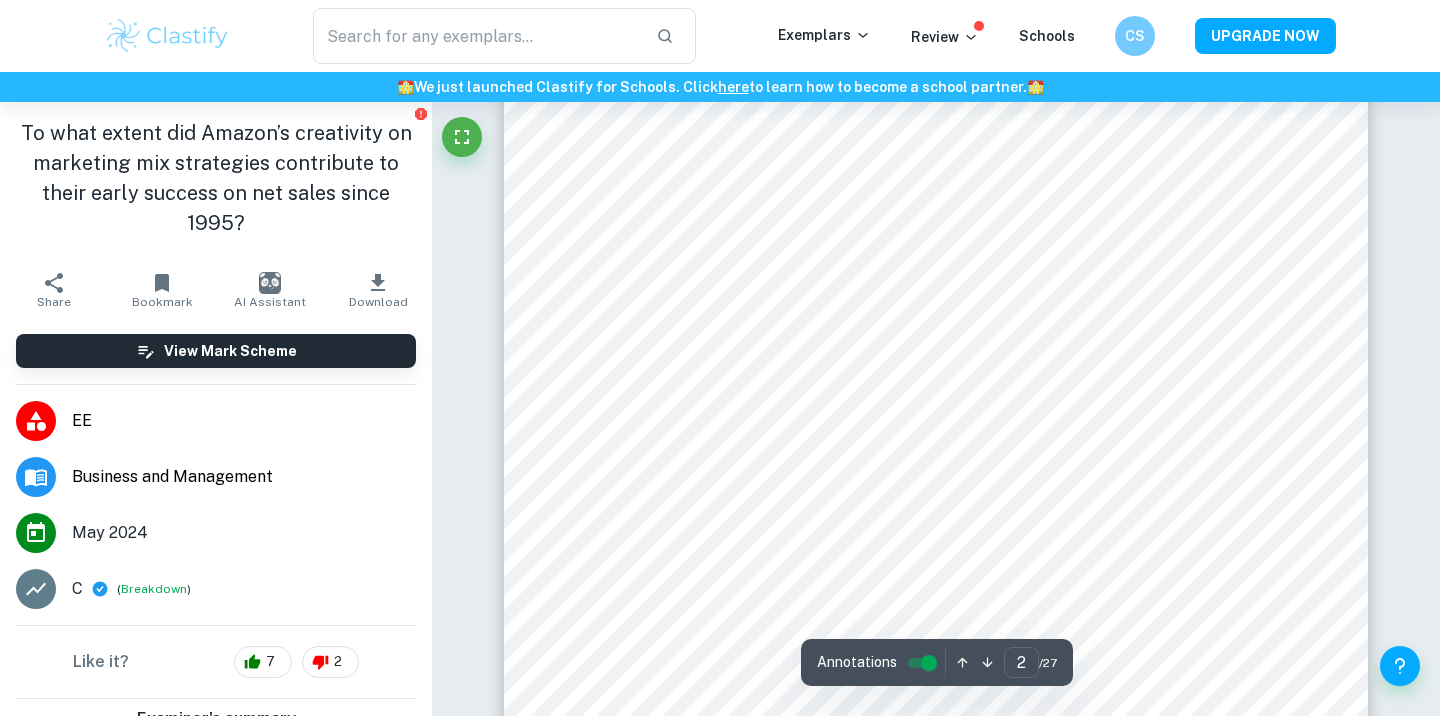 type on "2" 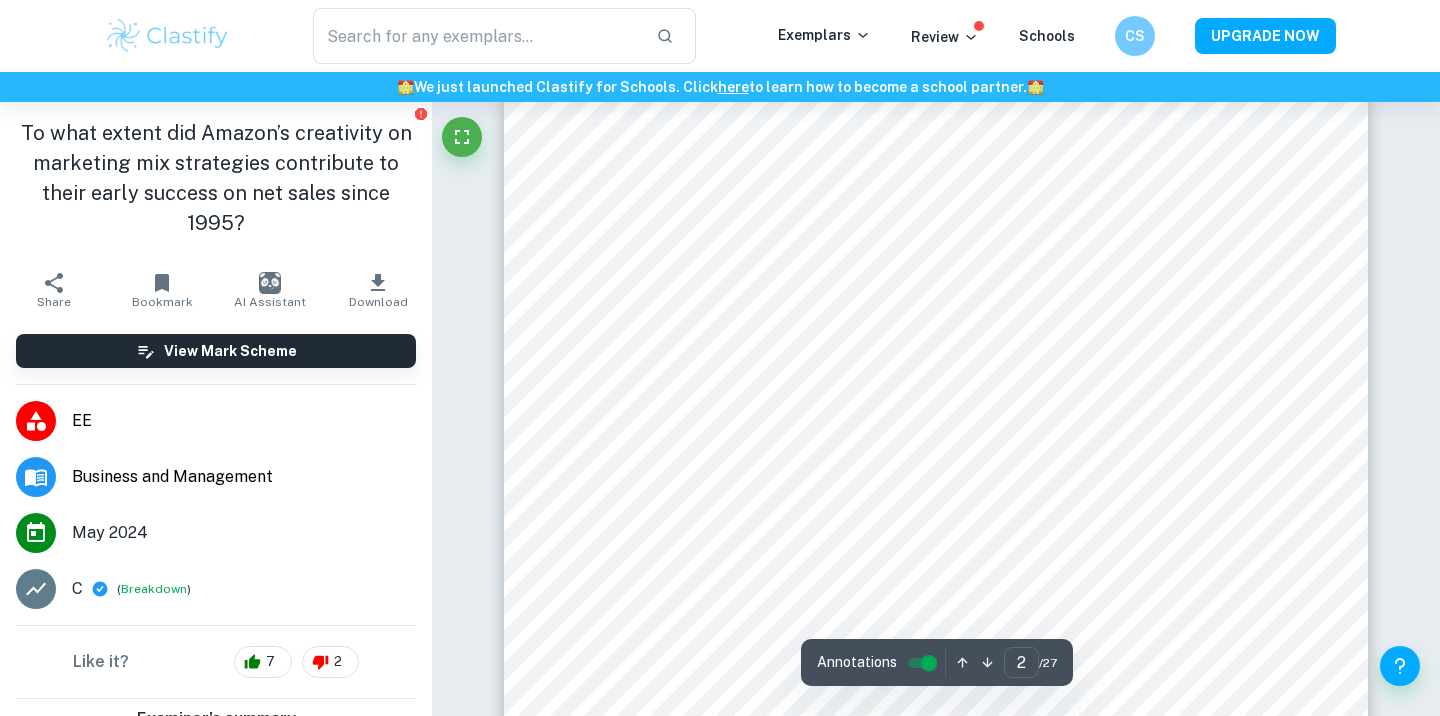 scroll, scrollTop: 1539, scrollLeft: 0, axis: vertical 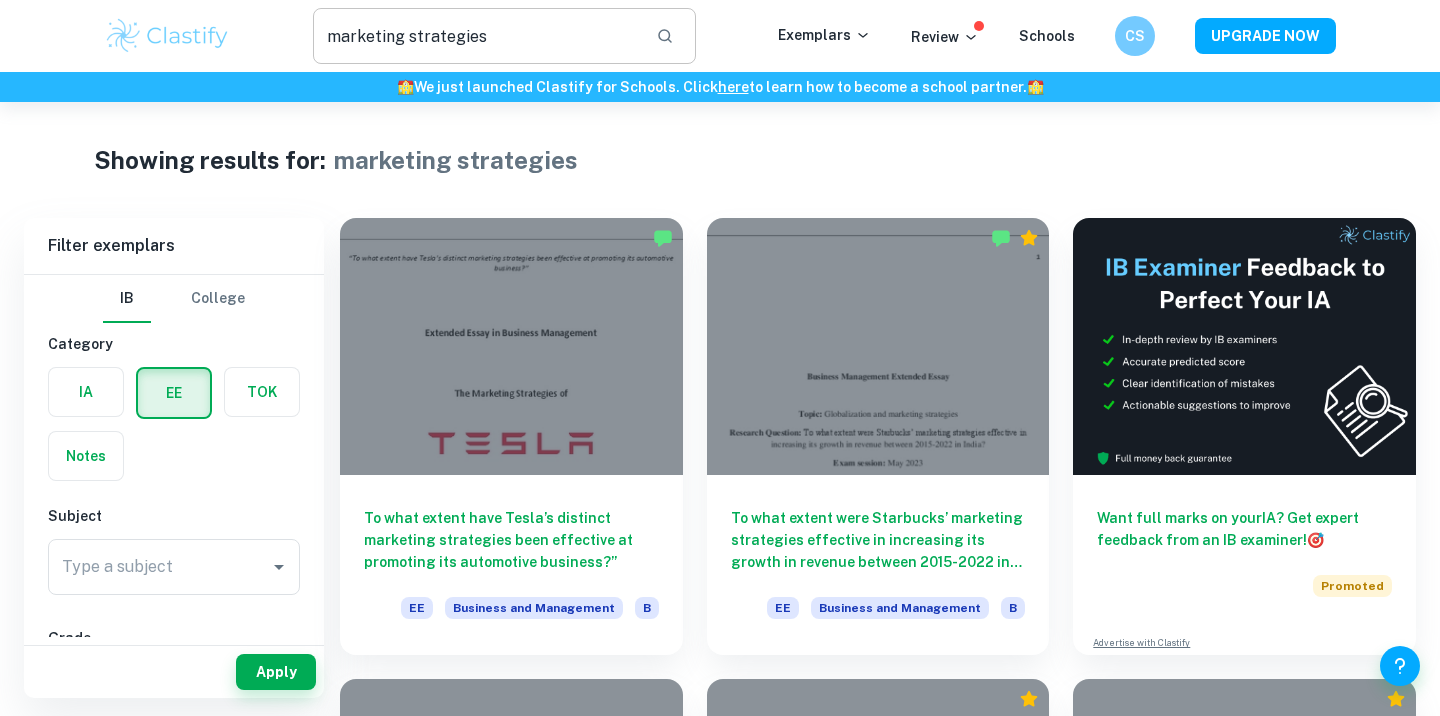 click on "marketing strategies" at bounding box center (476, 36) 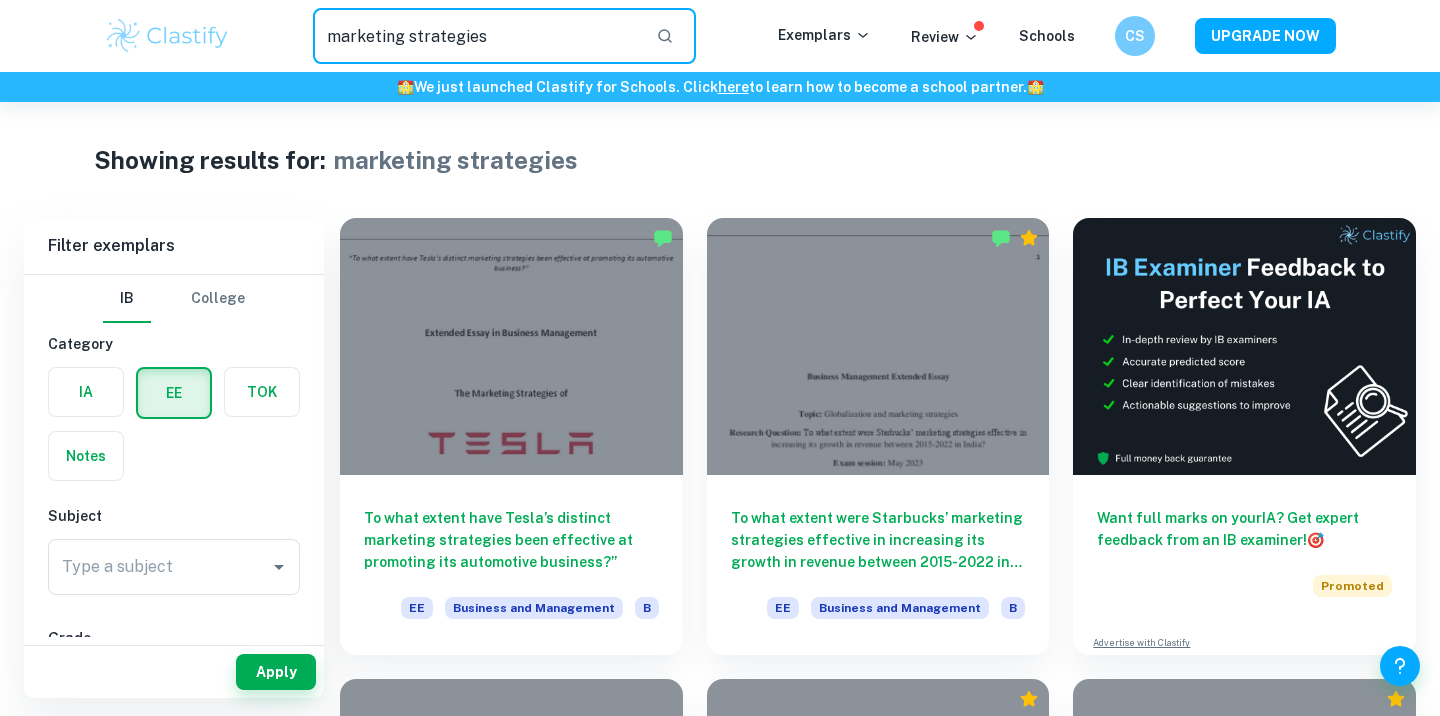 click on "marketing strategies" at bounding box center (476, 36) 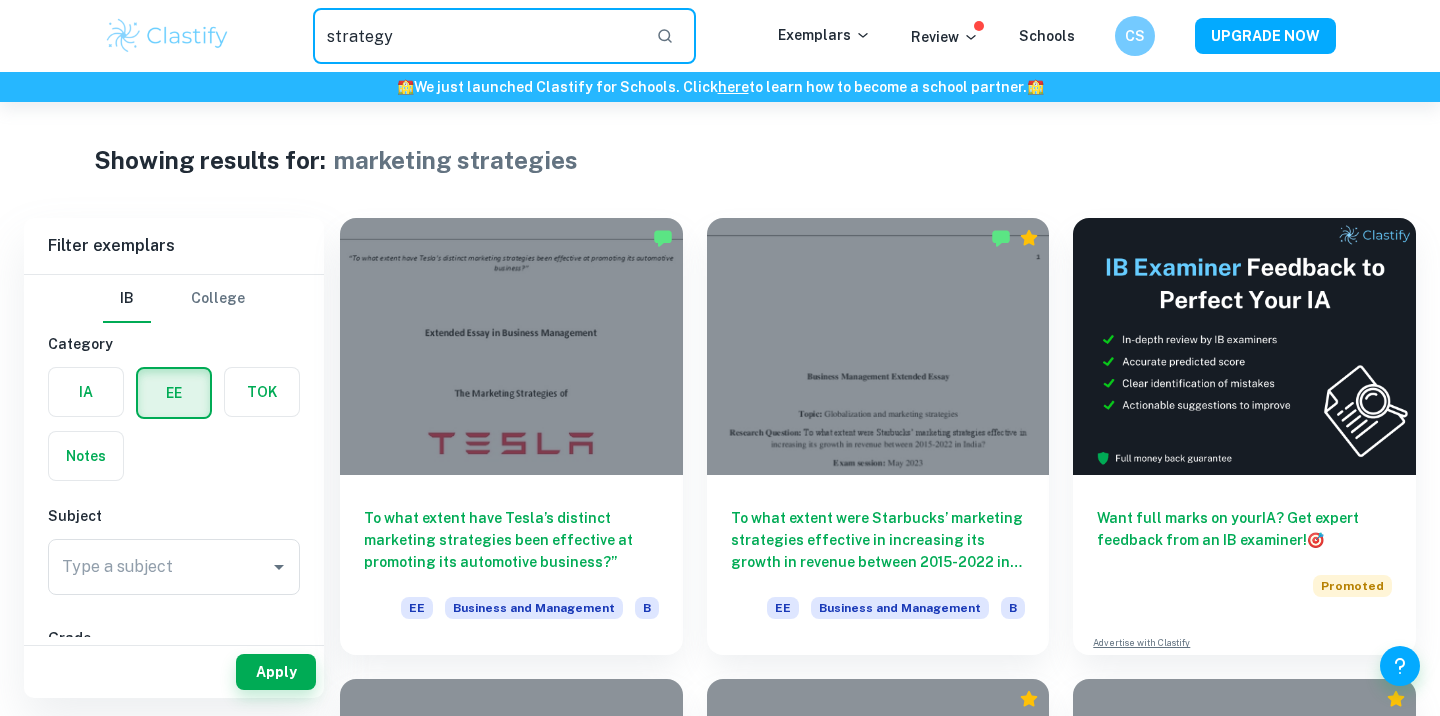 type on "strategy" 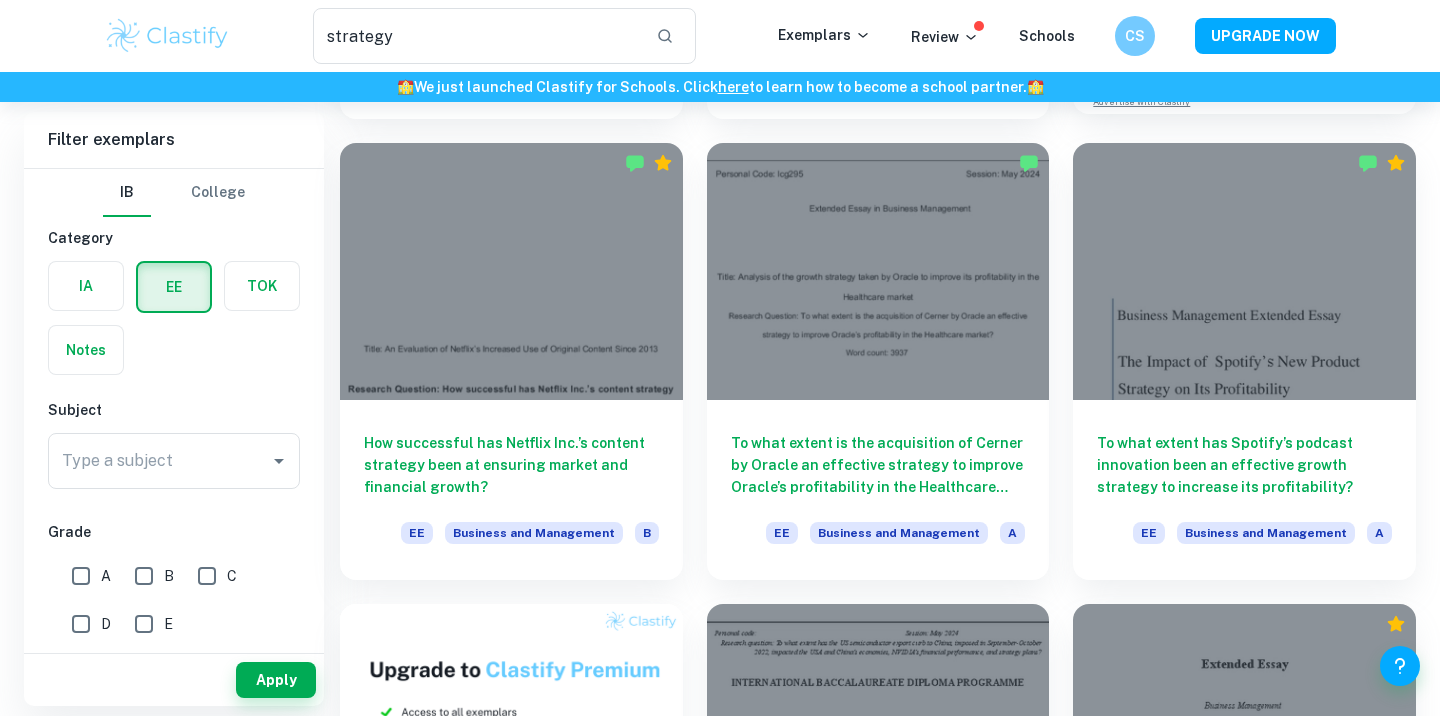 scroll, scrollTop: 540, scrollLeft: 0, axis: vertical 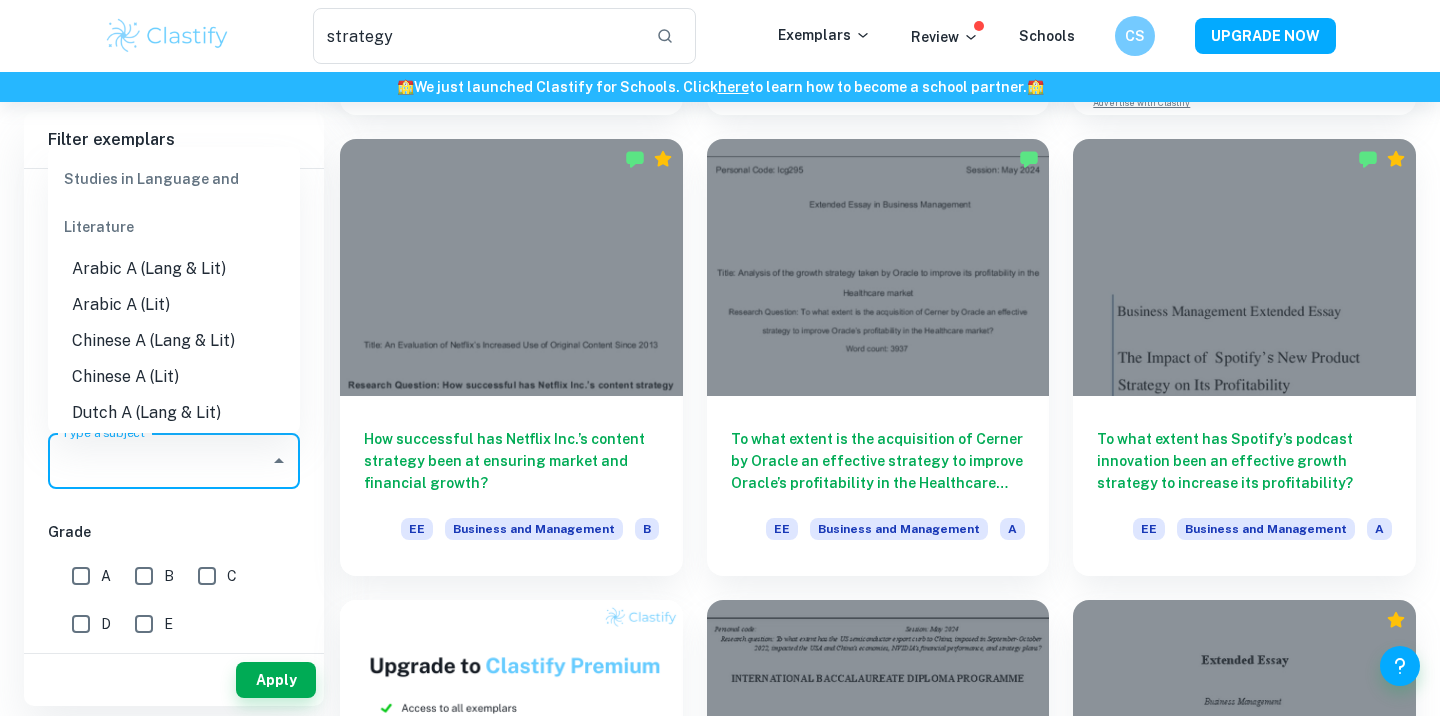 click on "Type a subject" at bounding box center [159, 461] 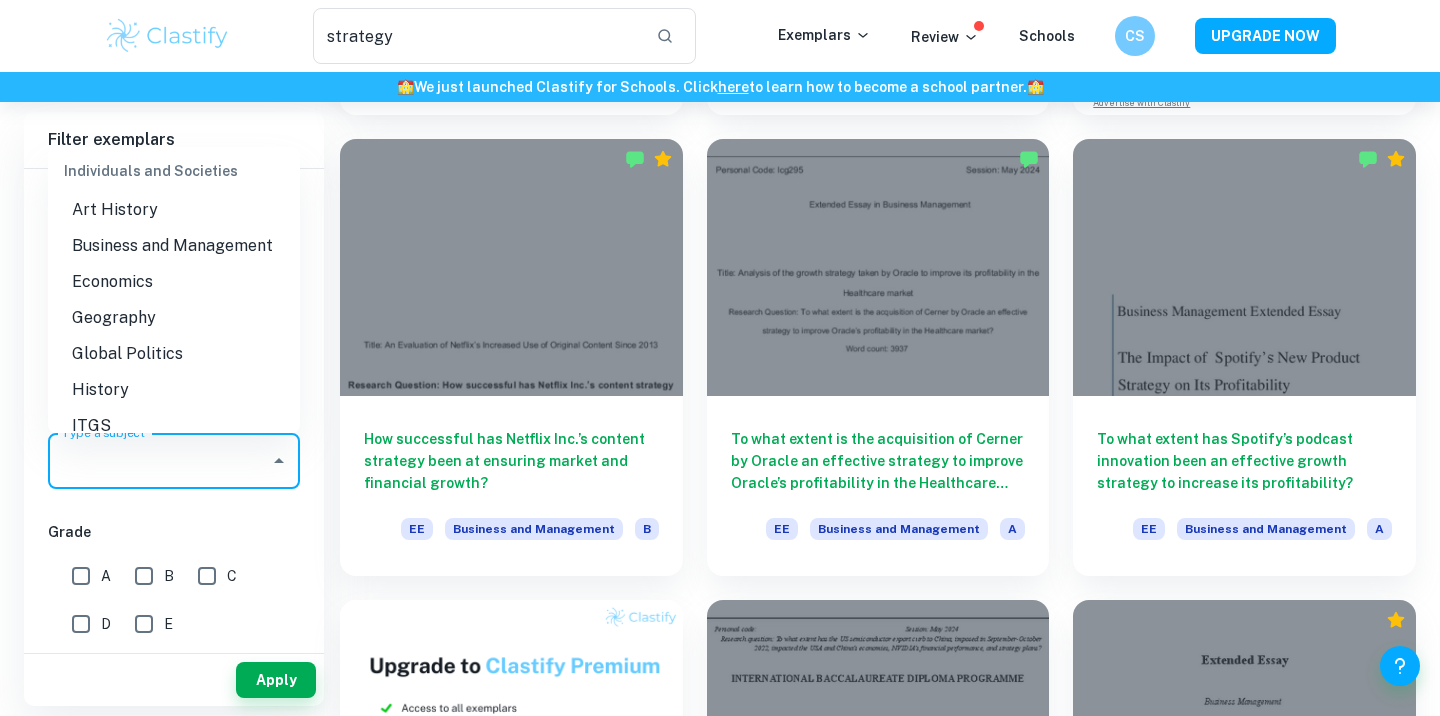 scroll, scrollTop: 1777, scrollLeft: 0, axis: vertical 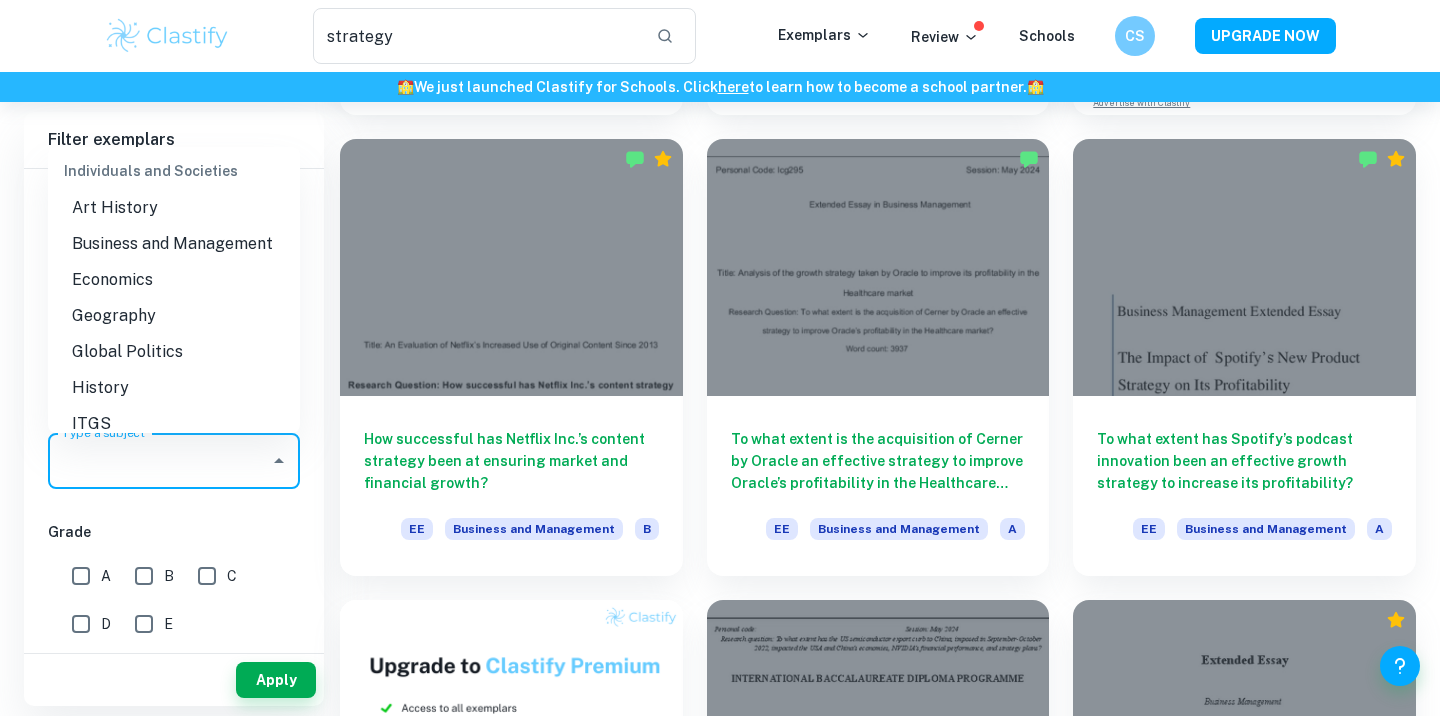 click on "Business and Management" at bounding box center (174, 244) 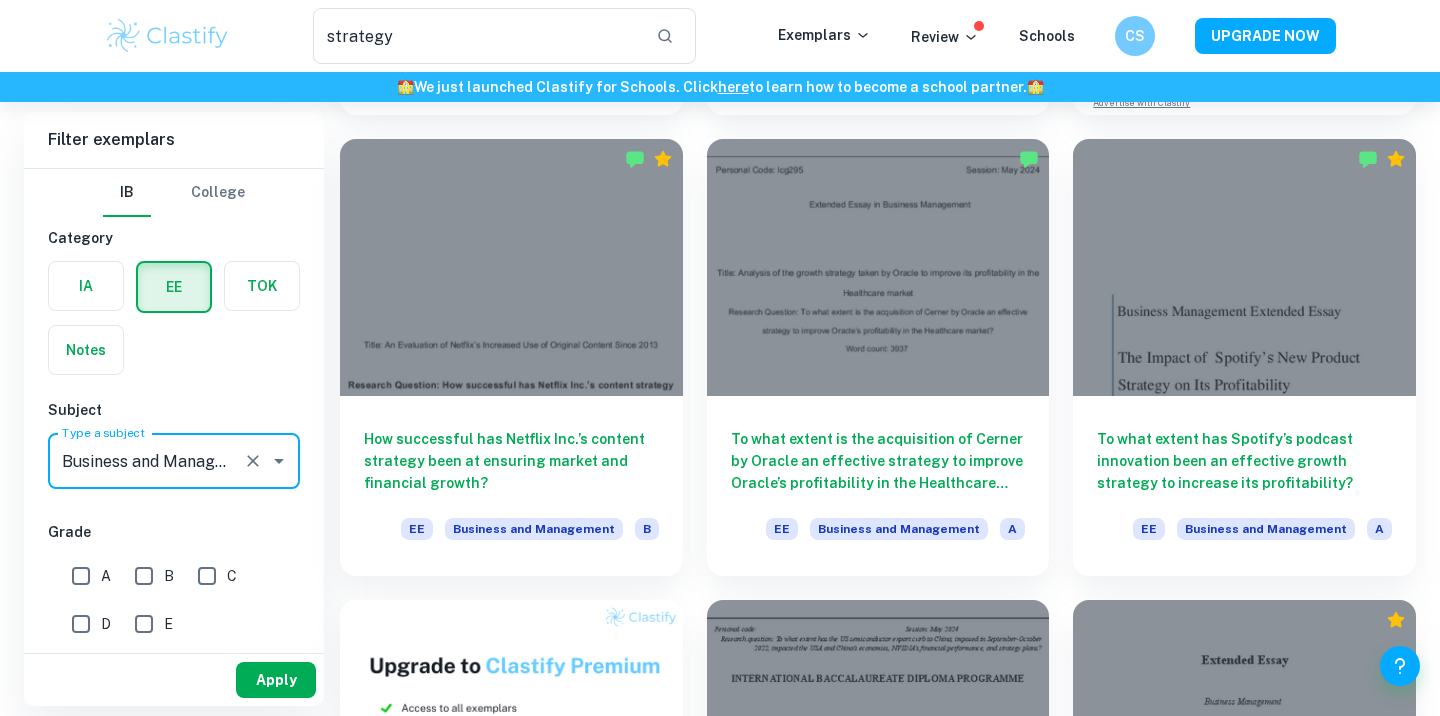 click on "Apply" at bounding box center (276, 680) 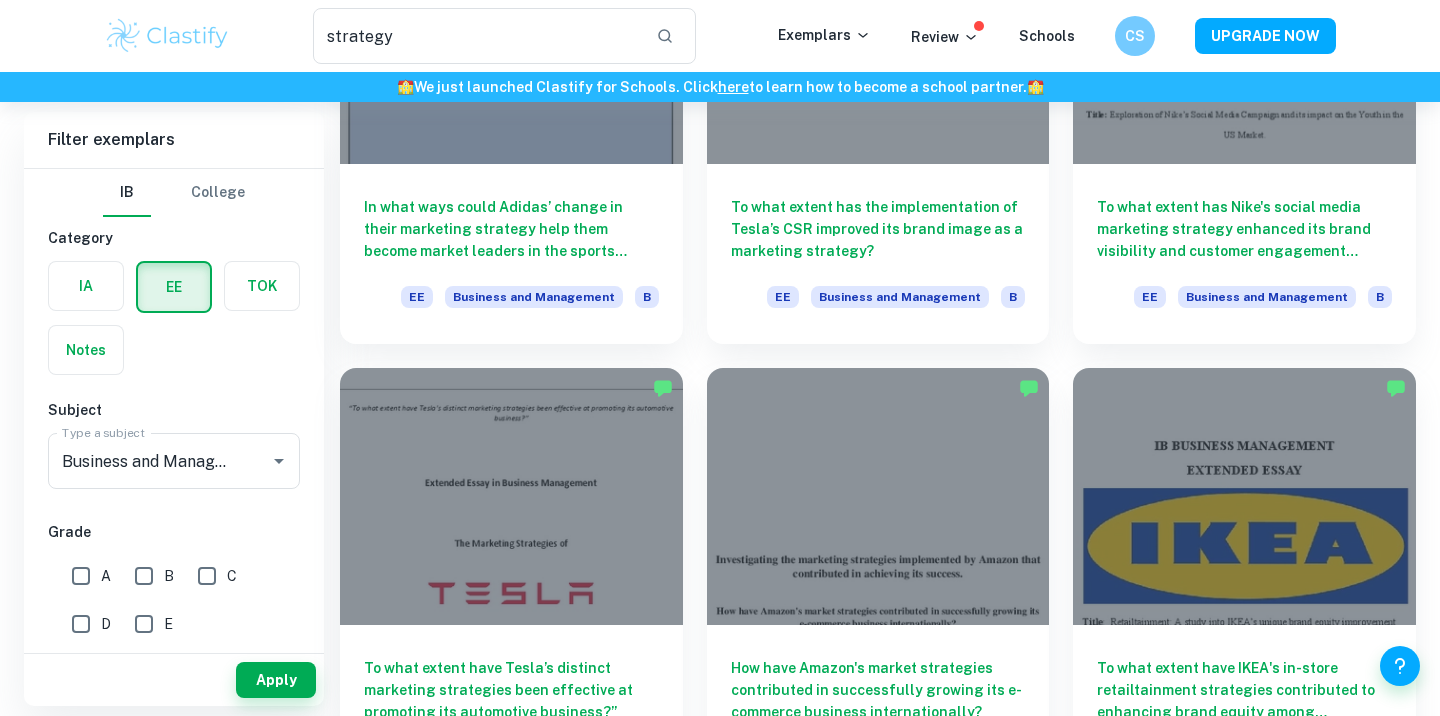 scroll, scrollTop: 1827, scrollLeft: 0, axis: vertical 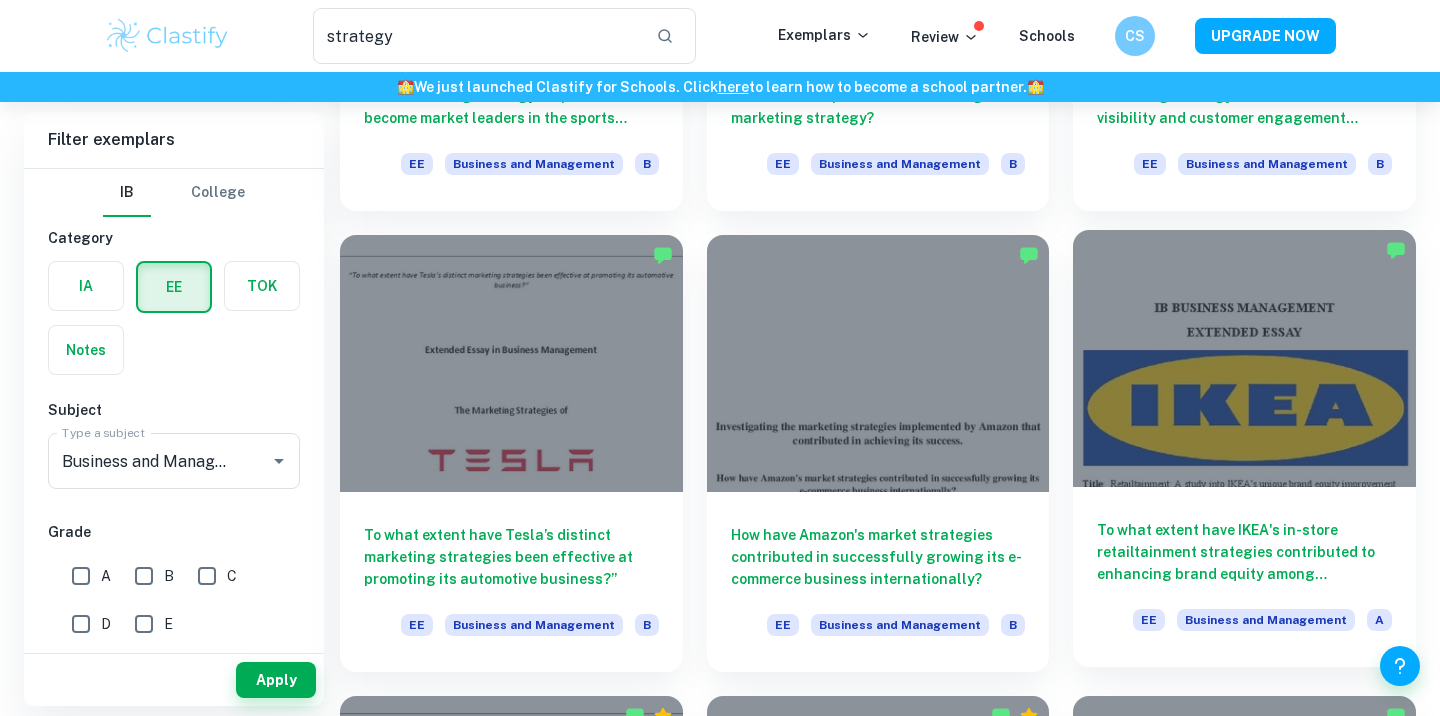 click at bounding box center (1244, 358) 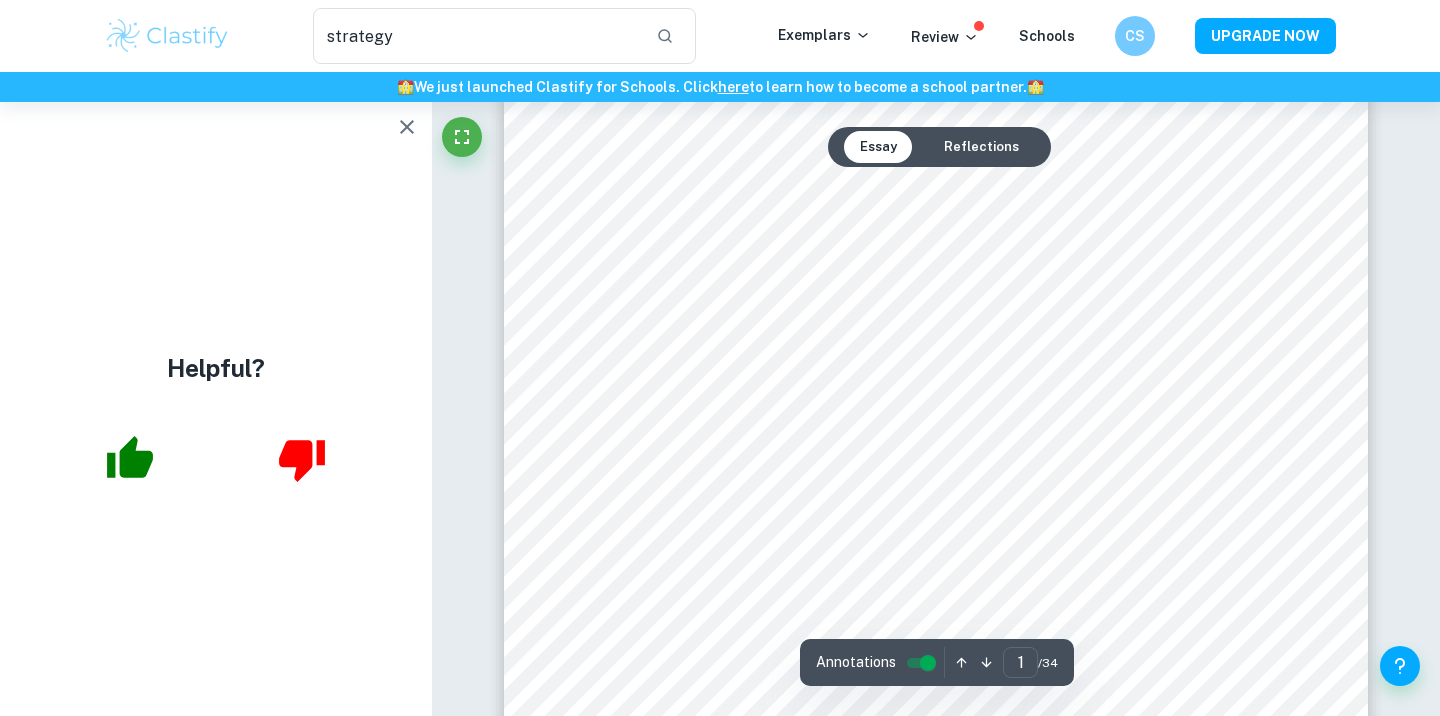 scroll, scrollTop: 289, scrollLeft: 0, axis: vertical 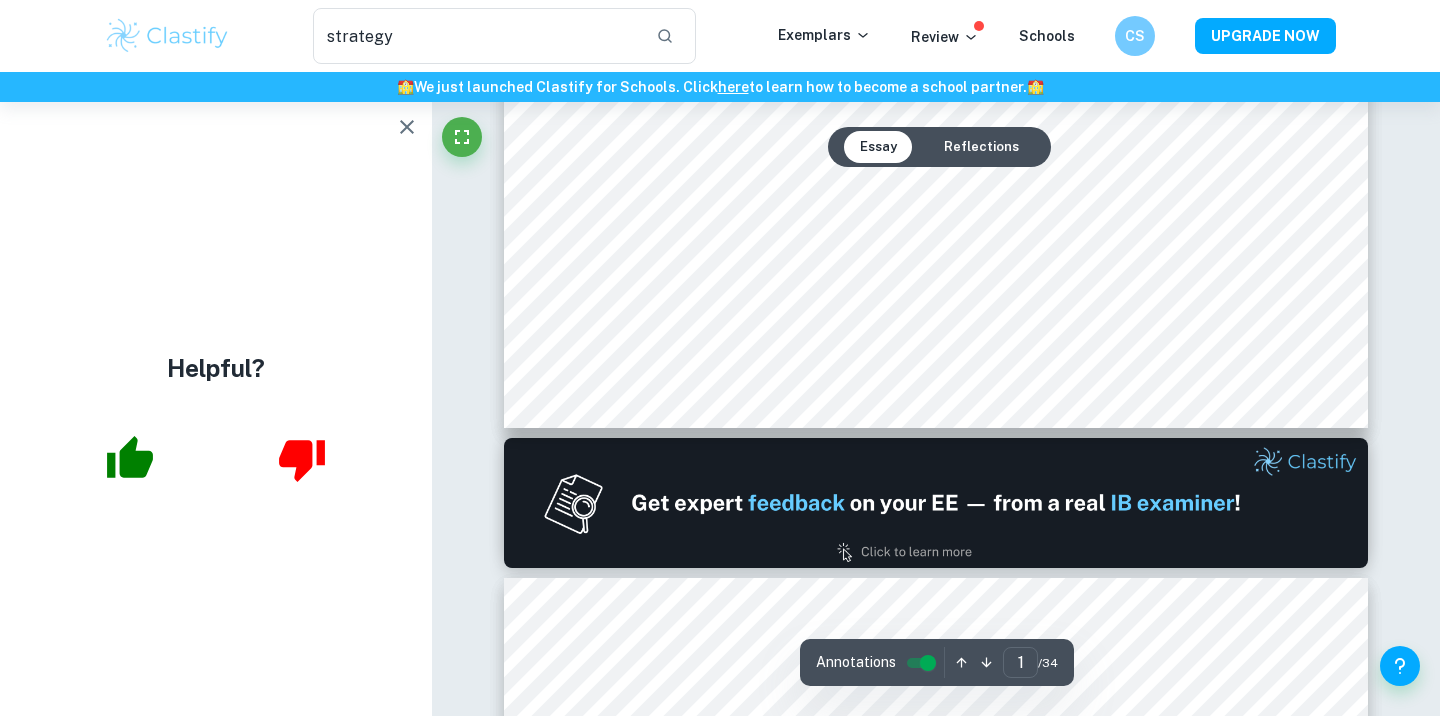 type on "2" 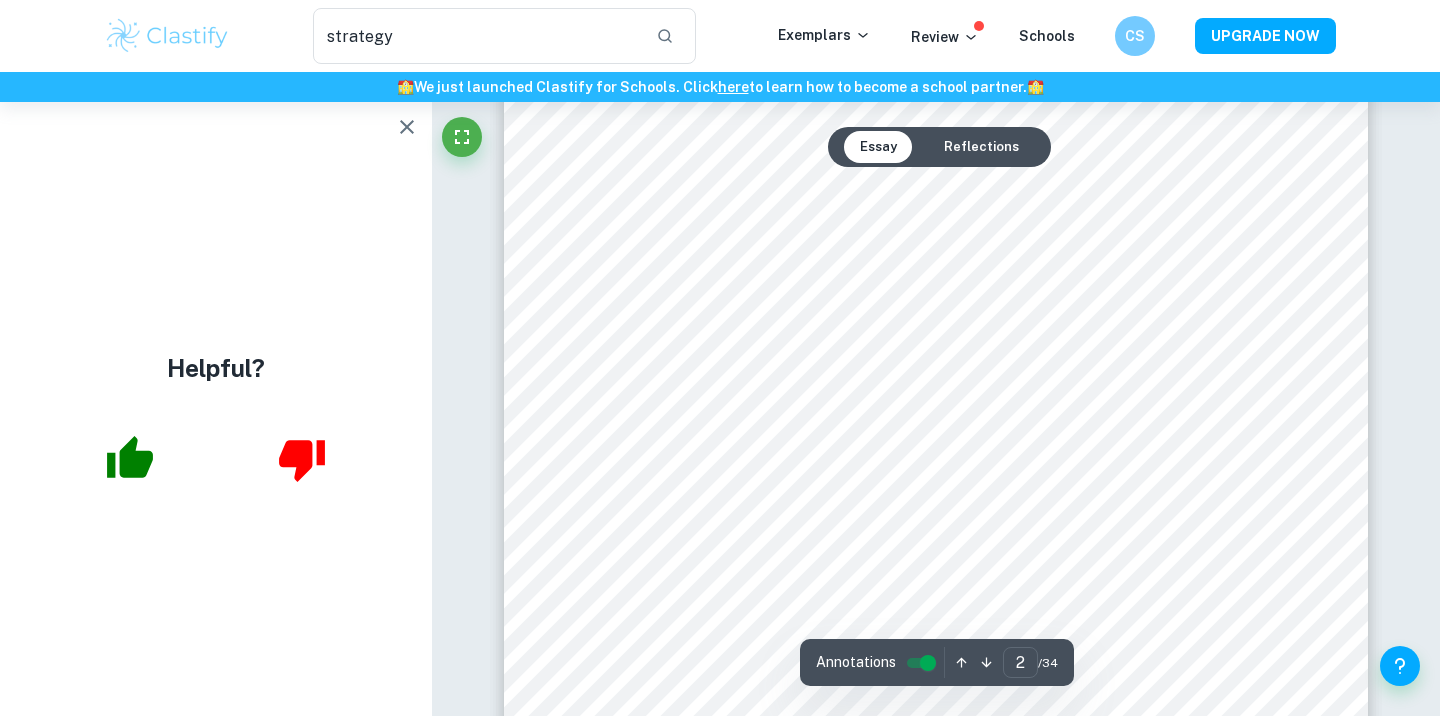 scroll, scrollTop: 1574, scrollLeft: 0, axis: vertical 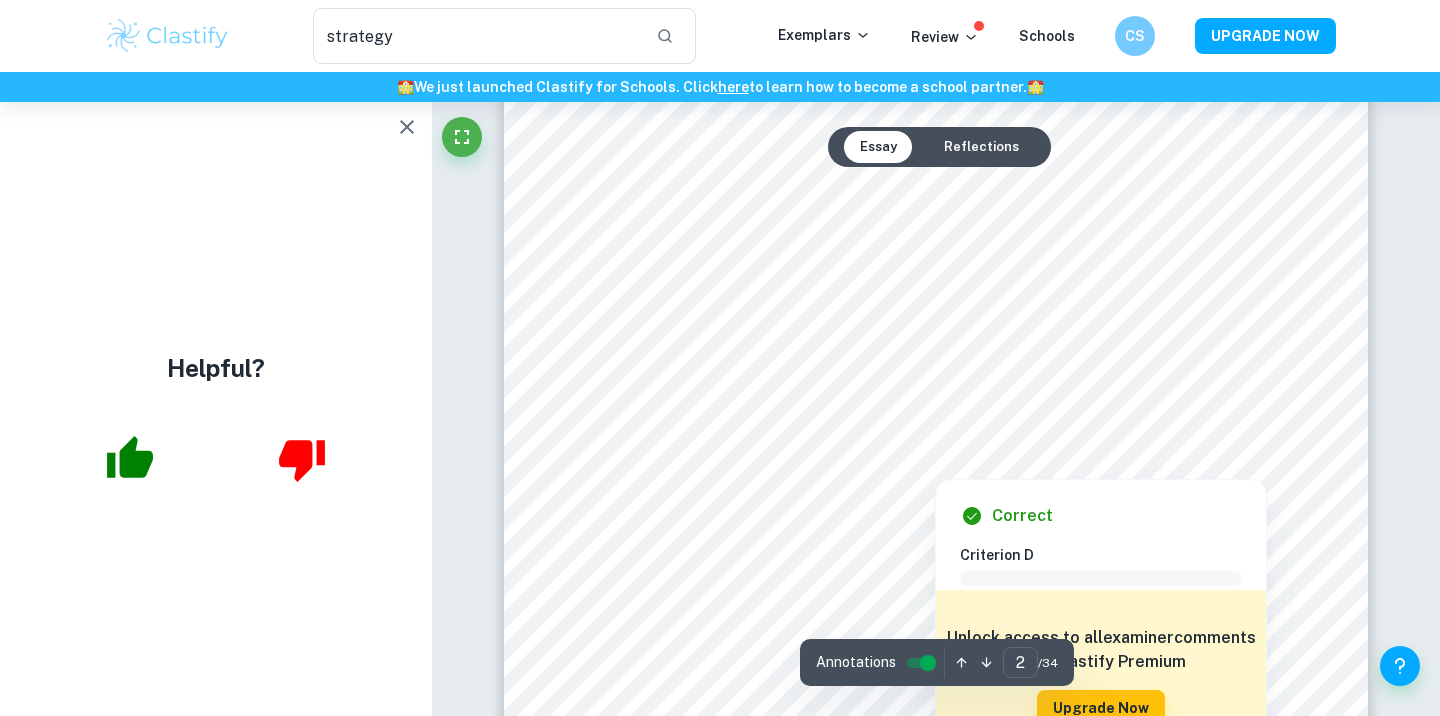 click at bounding box center (948, 218) 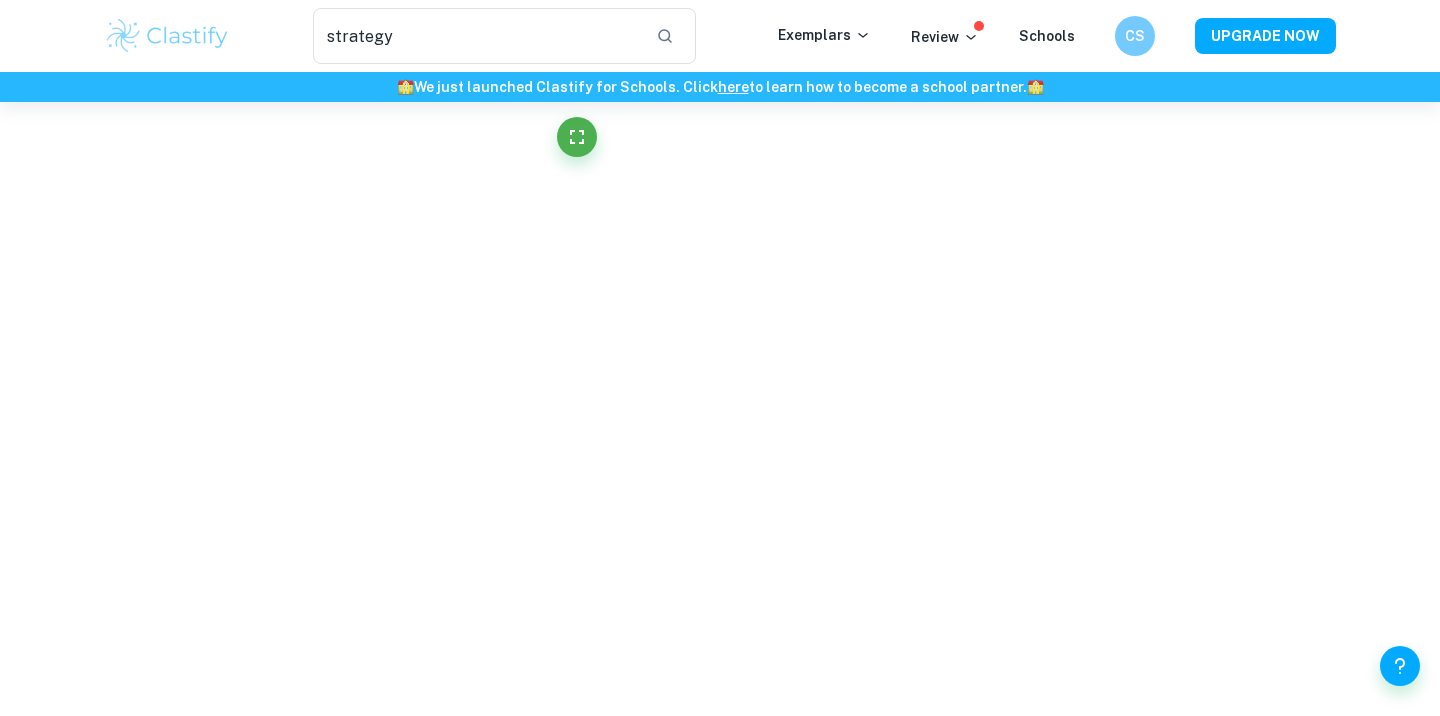 scroll, scrollTop: 1597, scrollLeft: 0, axis: vertical 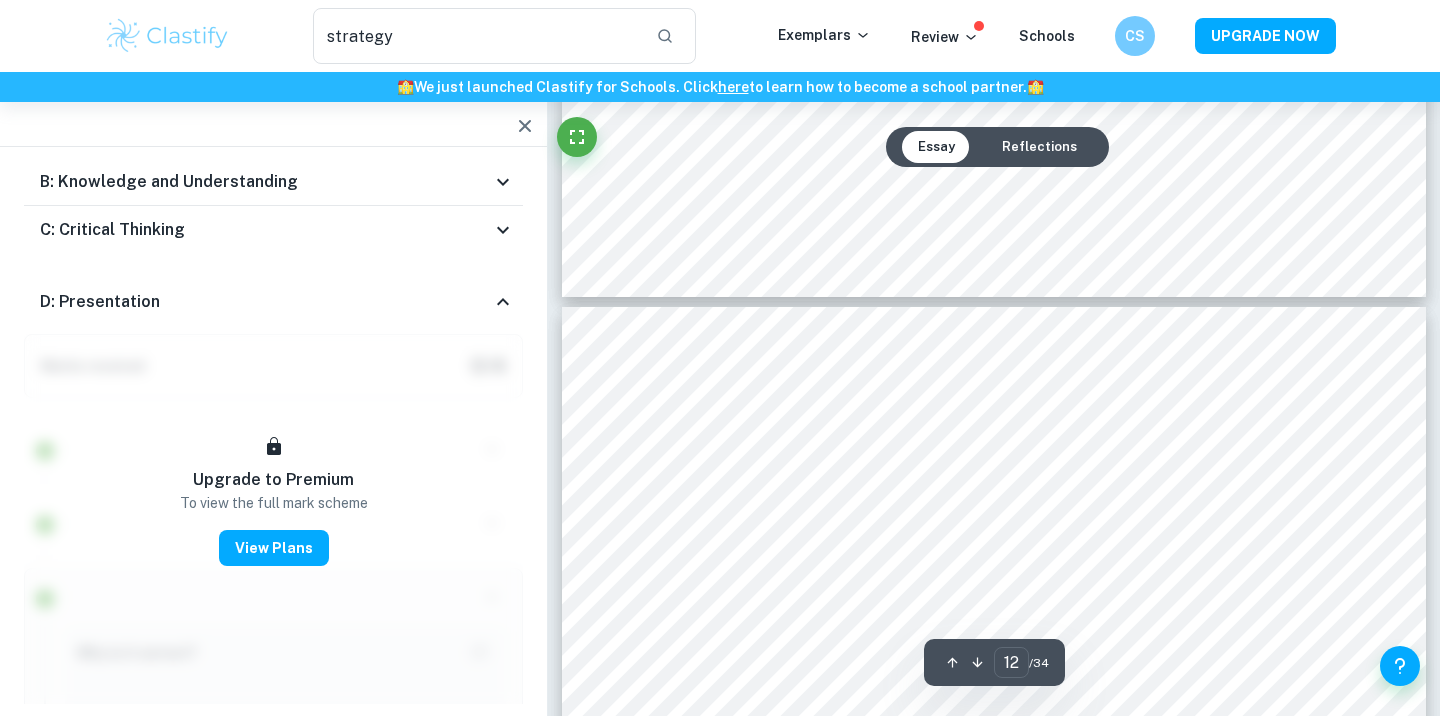 type on "13" 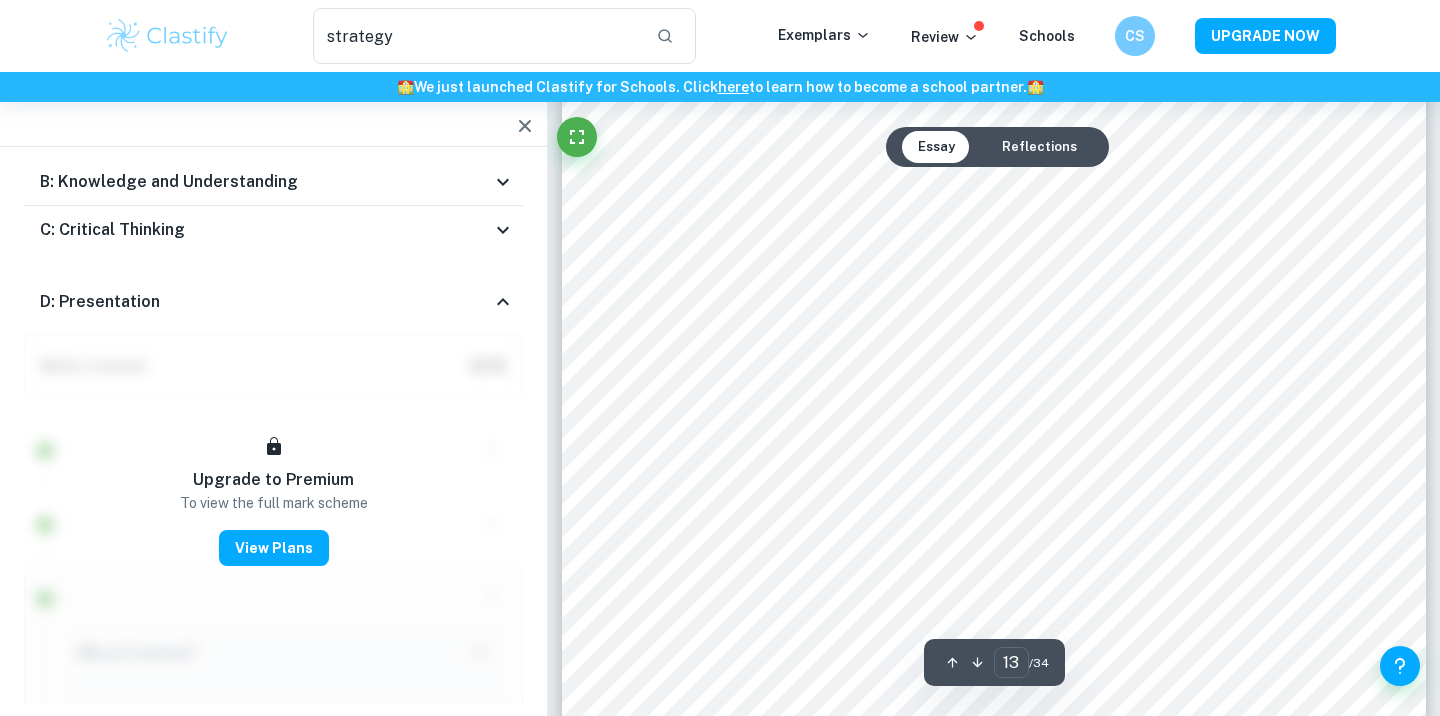 scroll, scrollTop: 15182, scrollLeft: 0, axis: vertical 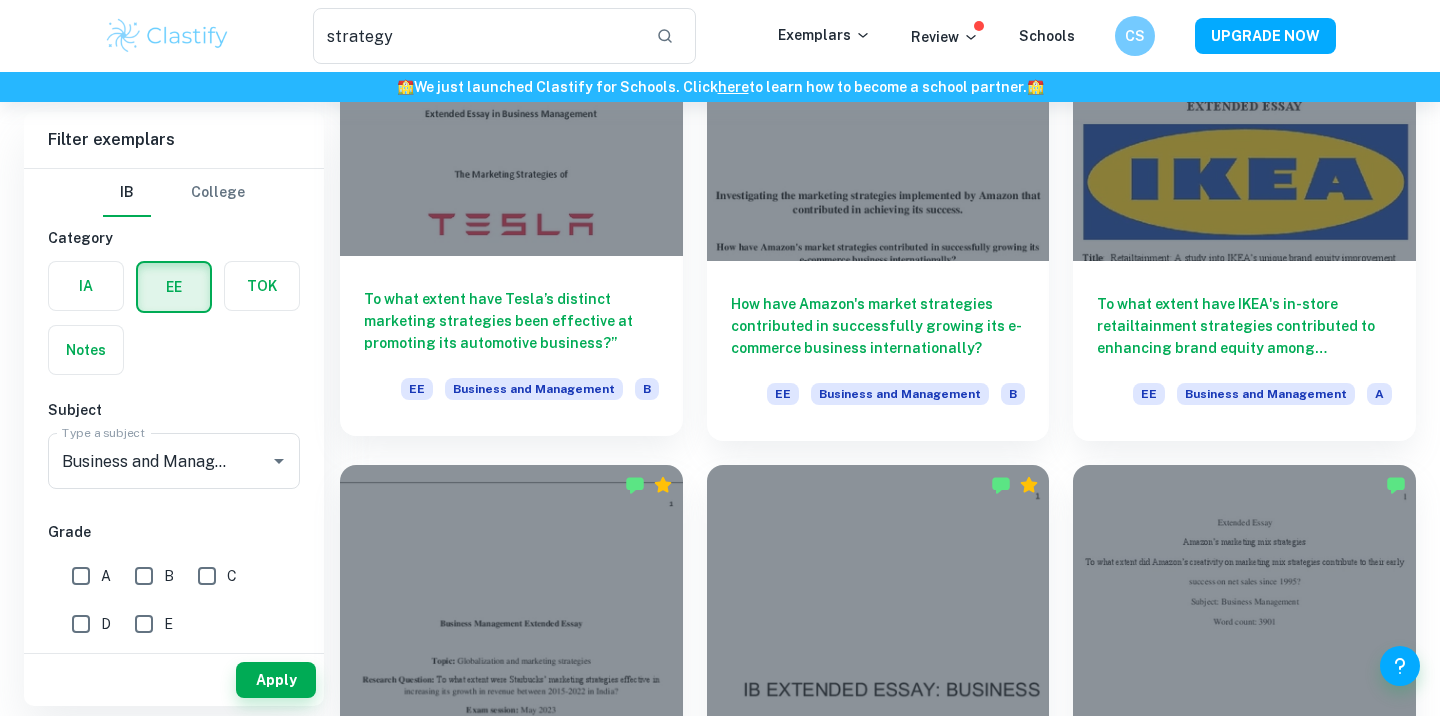 click at bounding box center (511, 127) 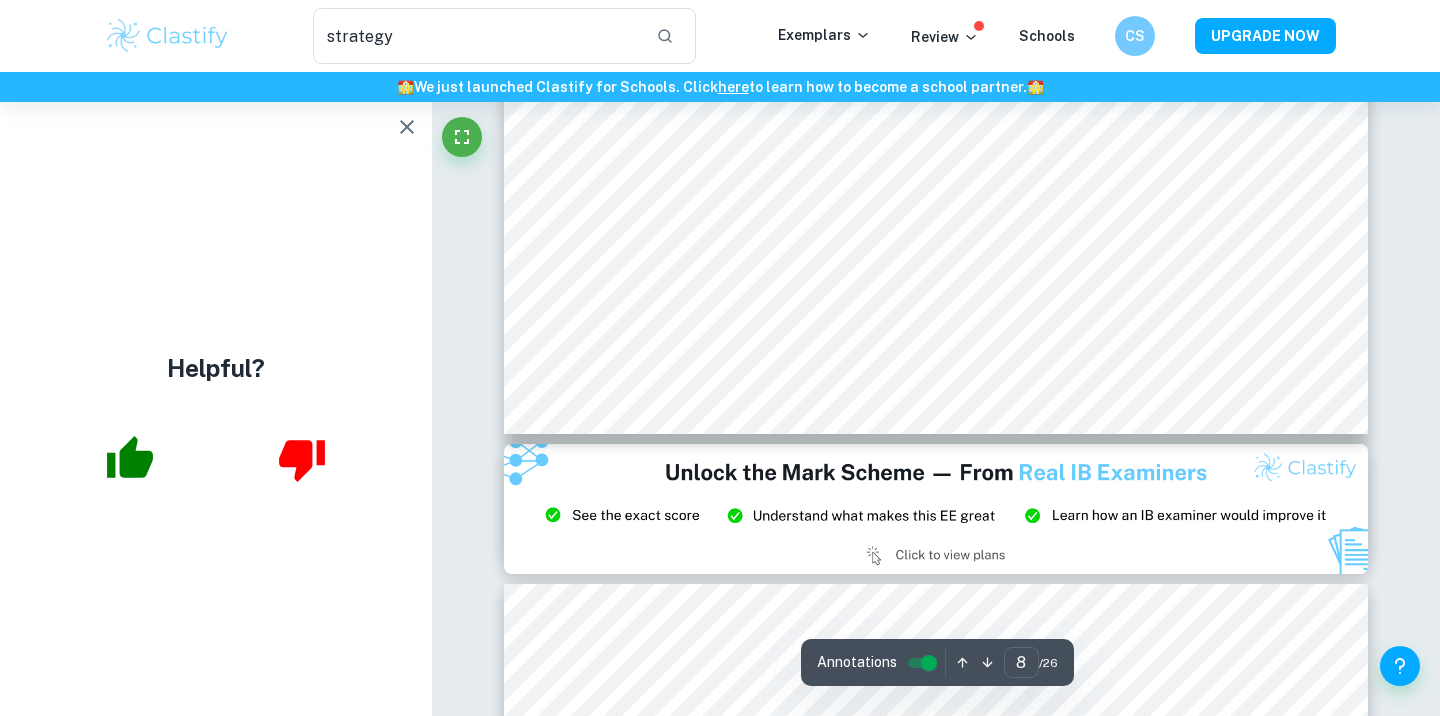 scroll, scrollTop: 10139, scrollLeft: 0, axis: vertical 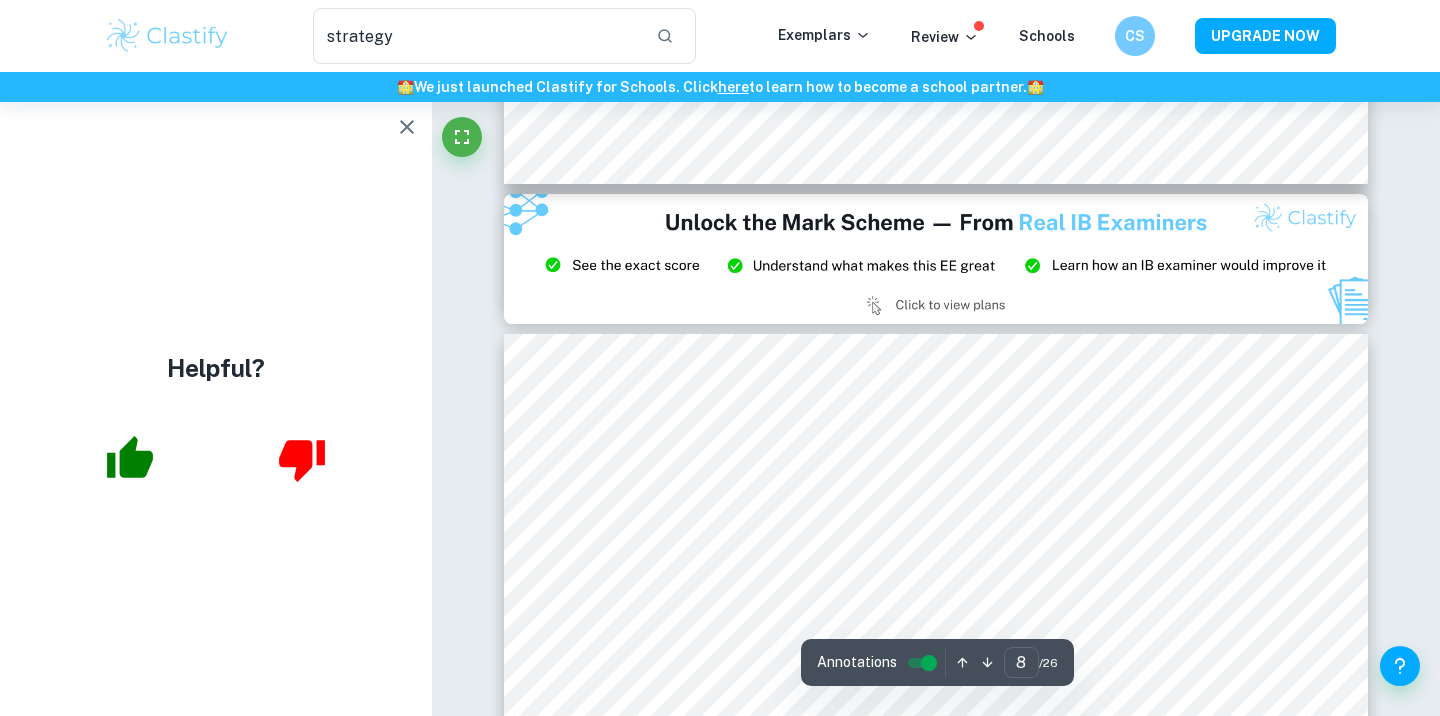 type on "9" 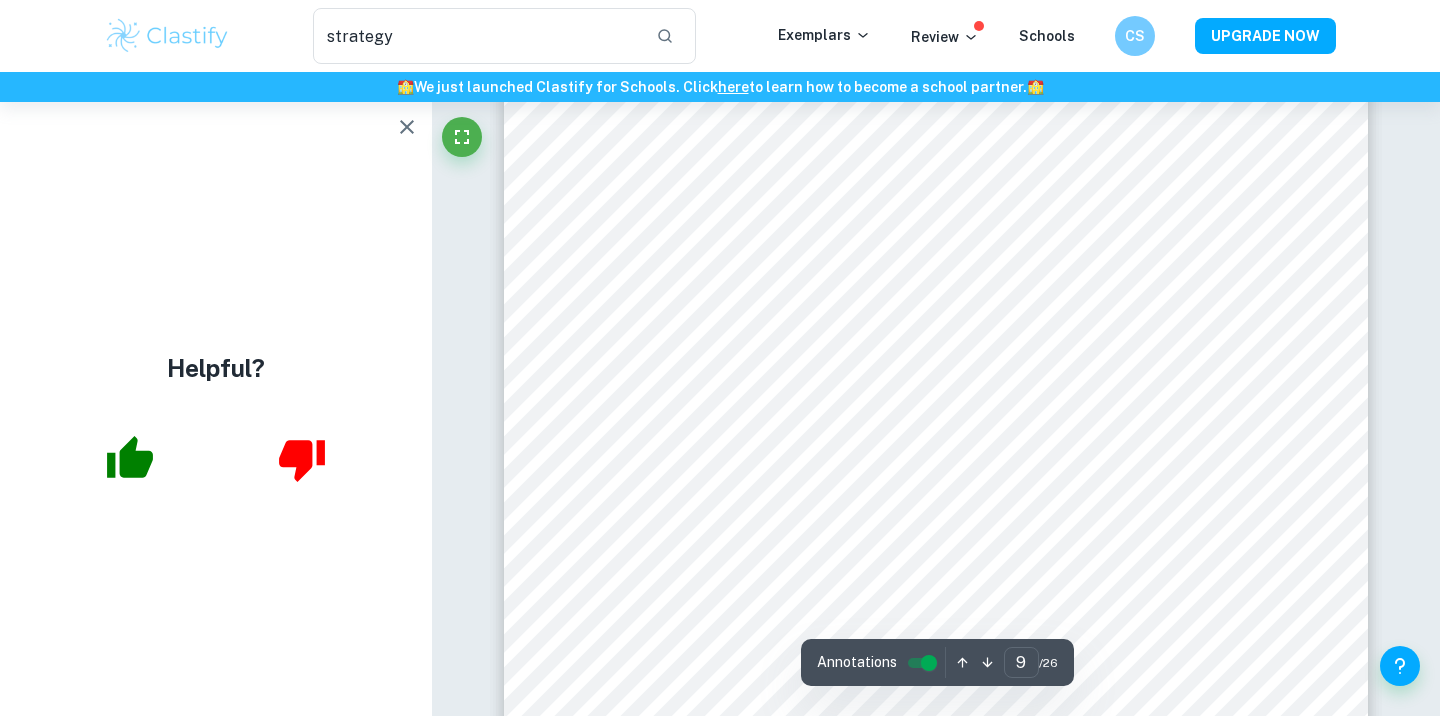 scroll, scrollTop: 10901, scrollLeft: 0, axis: vertical 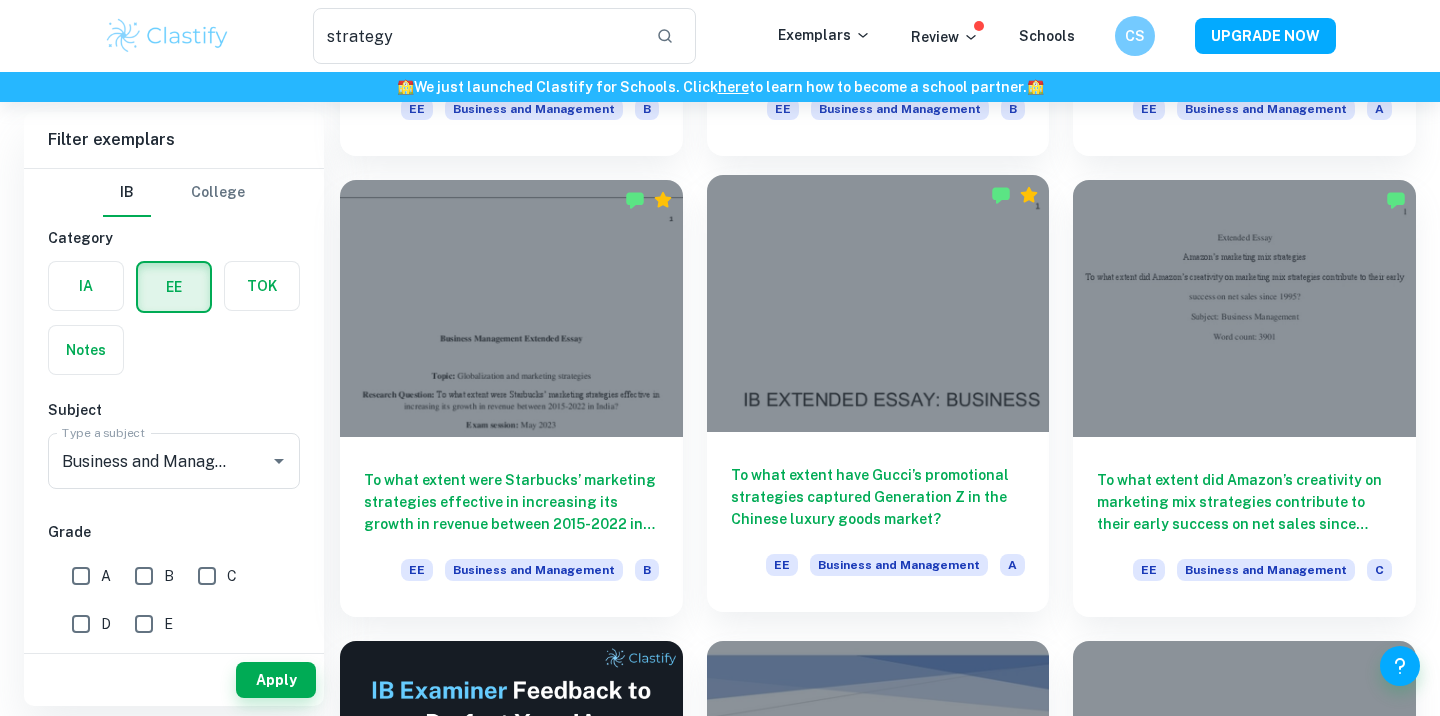 click on "To what extent have Gucci’s promotional strategies captured Generation Z in the Chinese luxury goods market? EE Business and Management A" at bounding box center [878, 522] 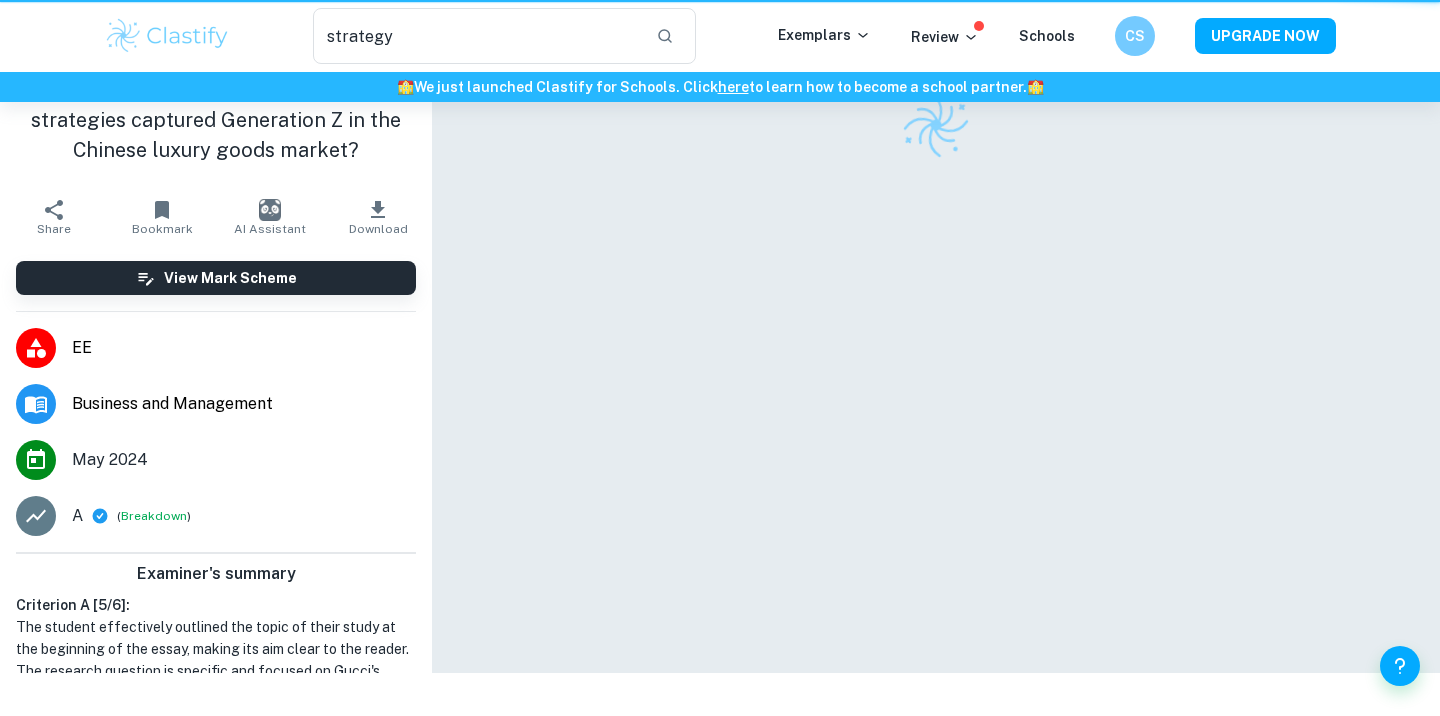 scroll, scrollTop: 0, scrollLeft: 0, axis: both 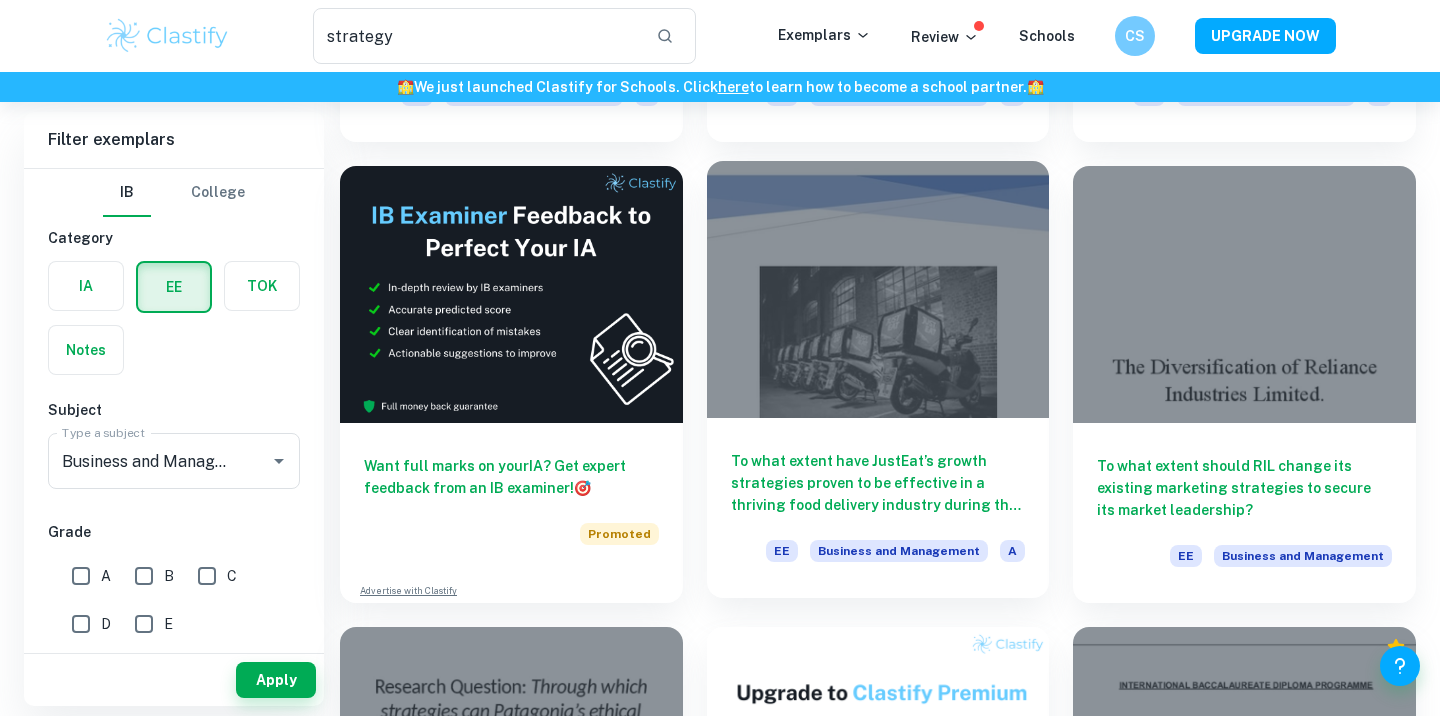 click at bounding box center (878, 289) 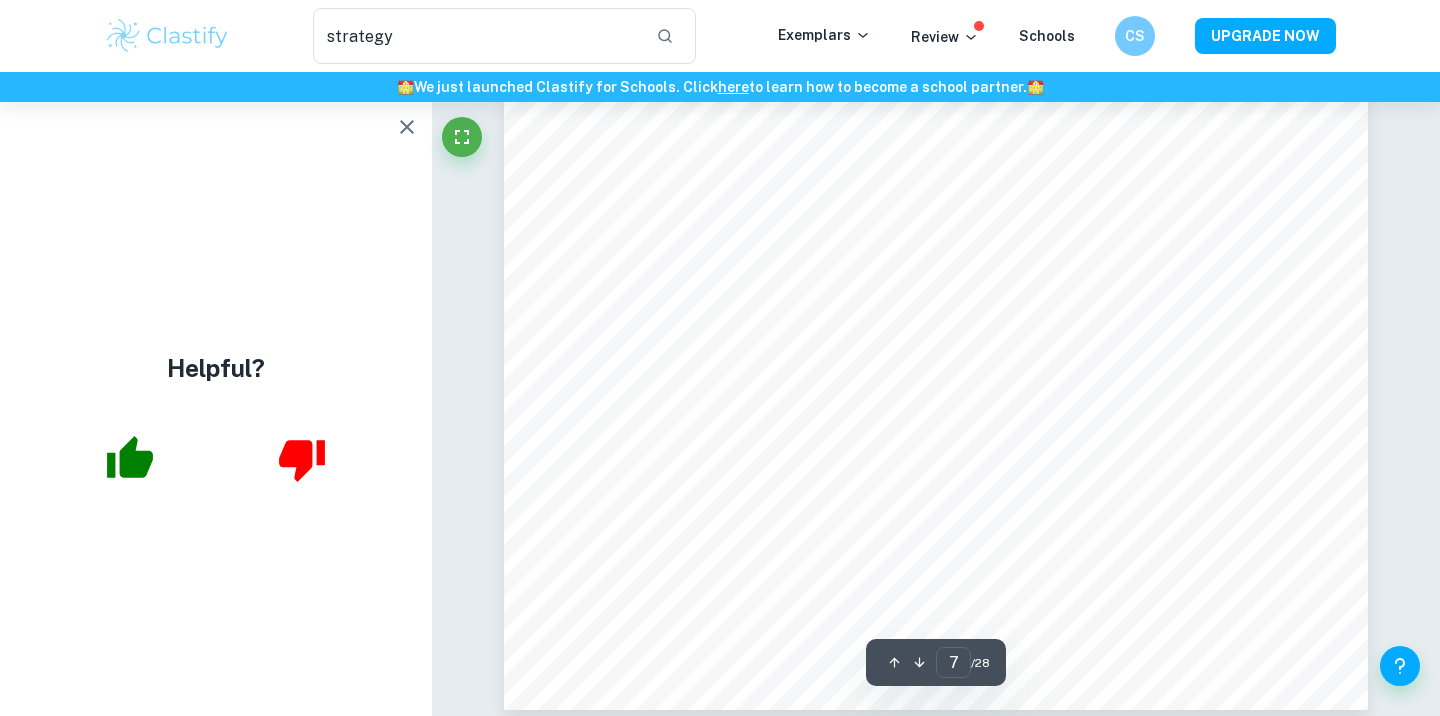 scroll, scrollTop: 8303, scrollLeft: 0, axis: vertical 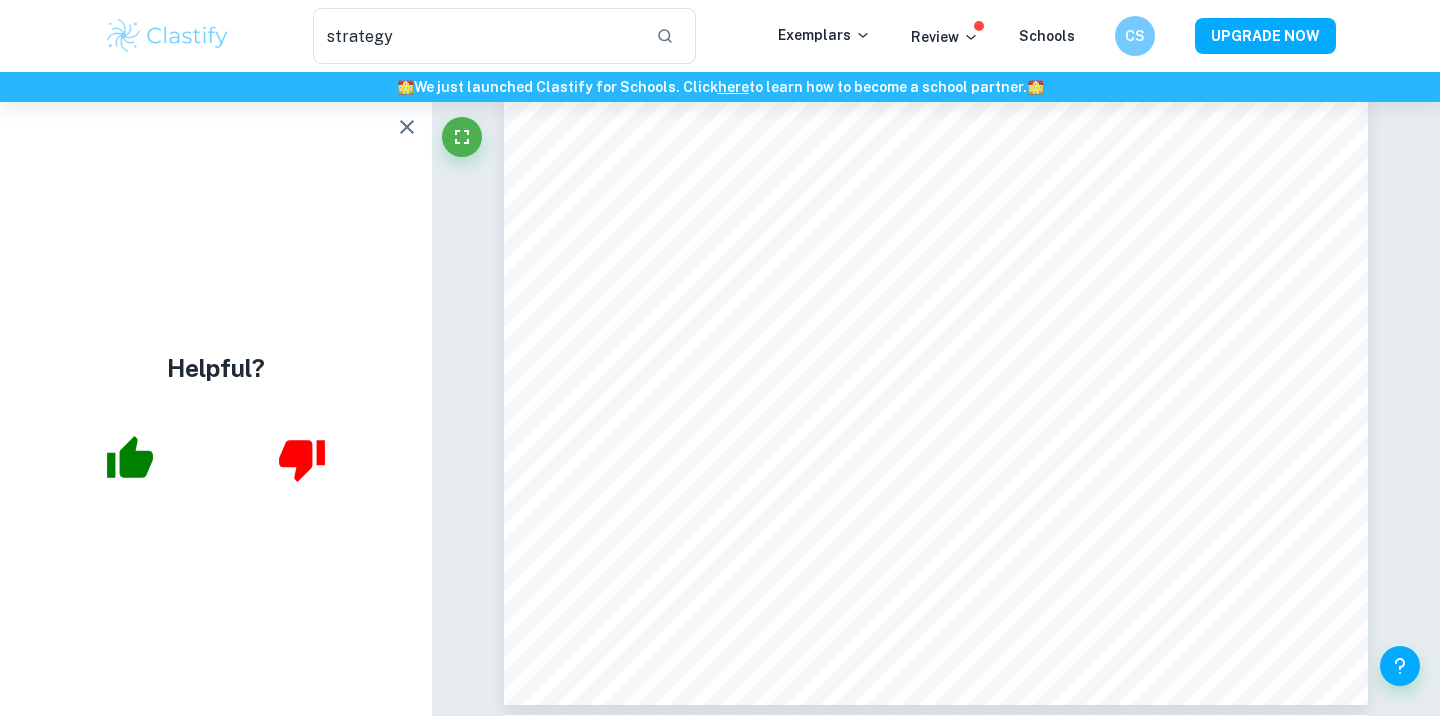 click at bounding box center (407, 127) 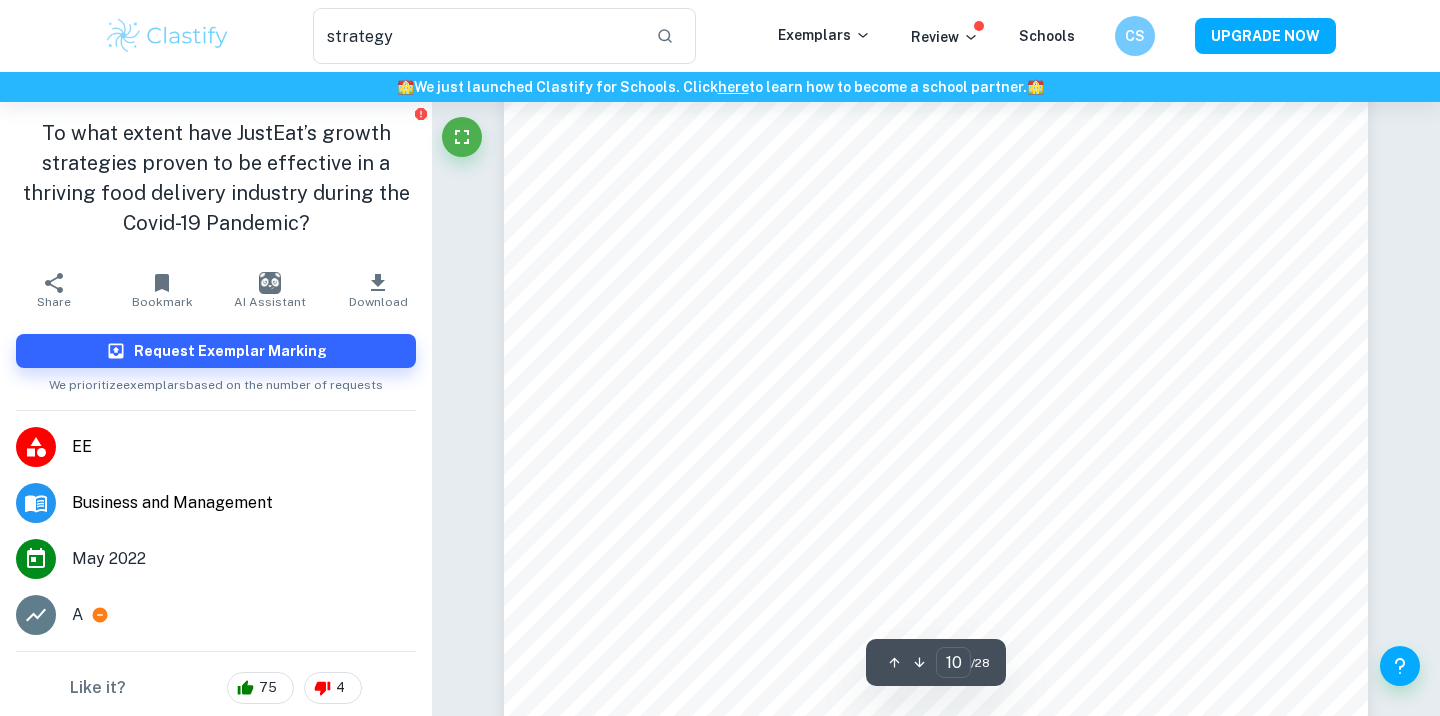 scroll, scrollTop: 11736, scrollLeft: 0, axis: vertical 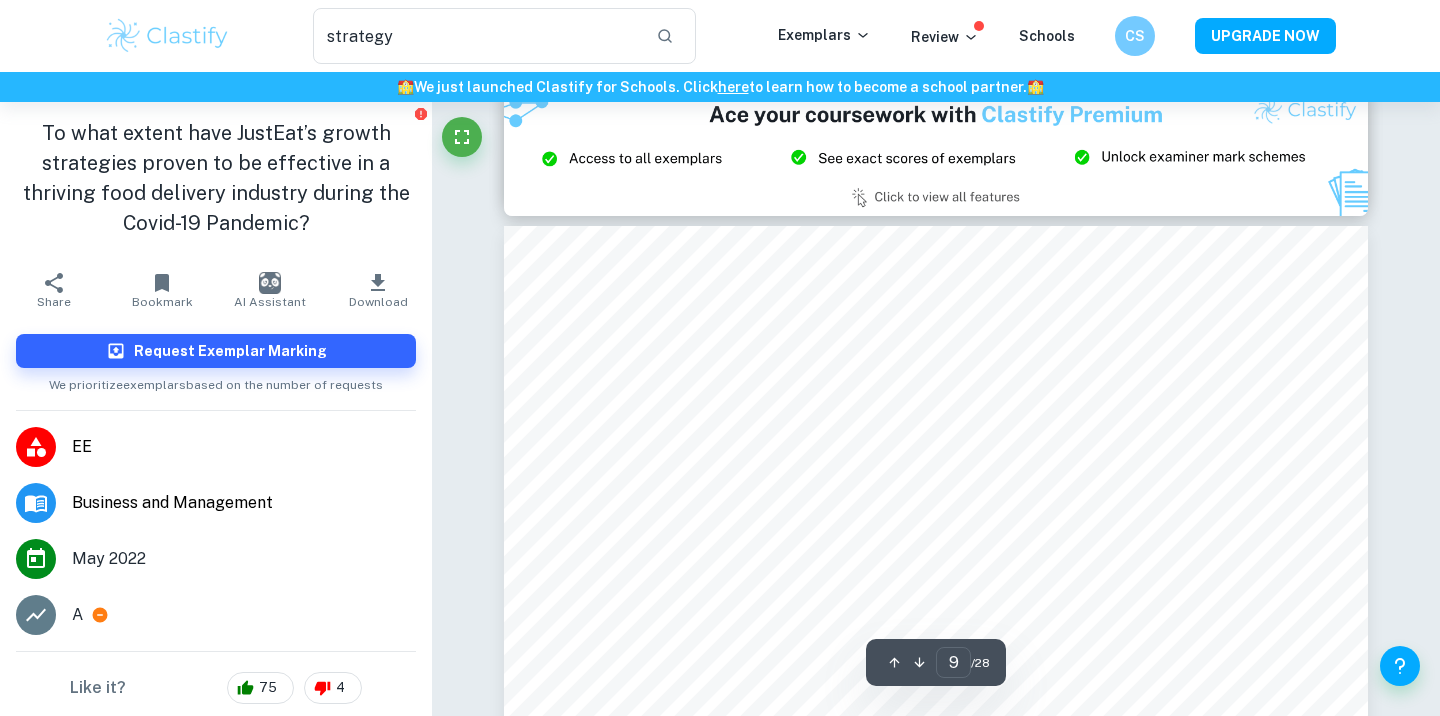 type on "8" 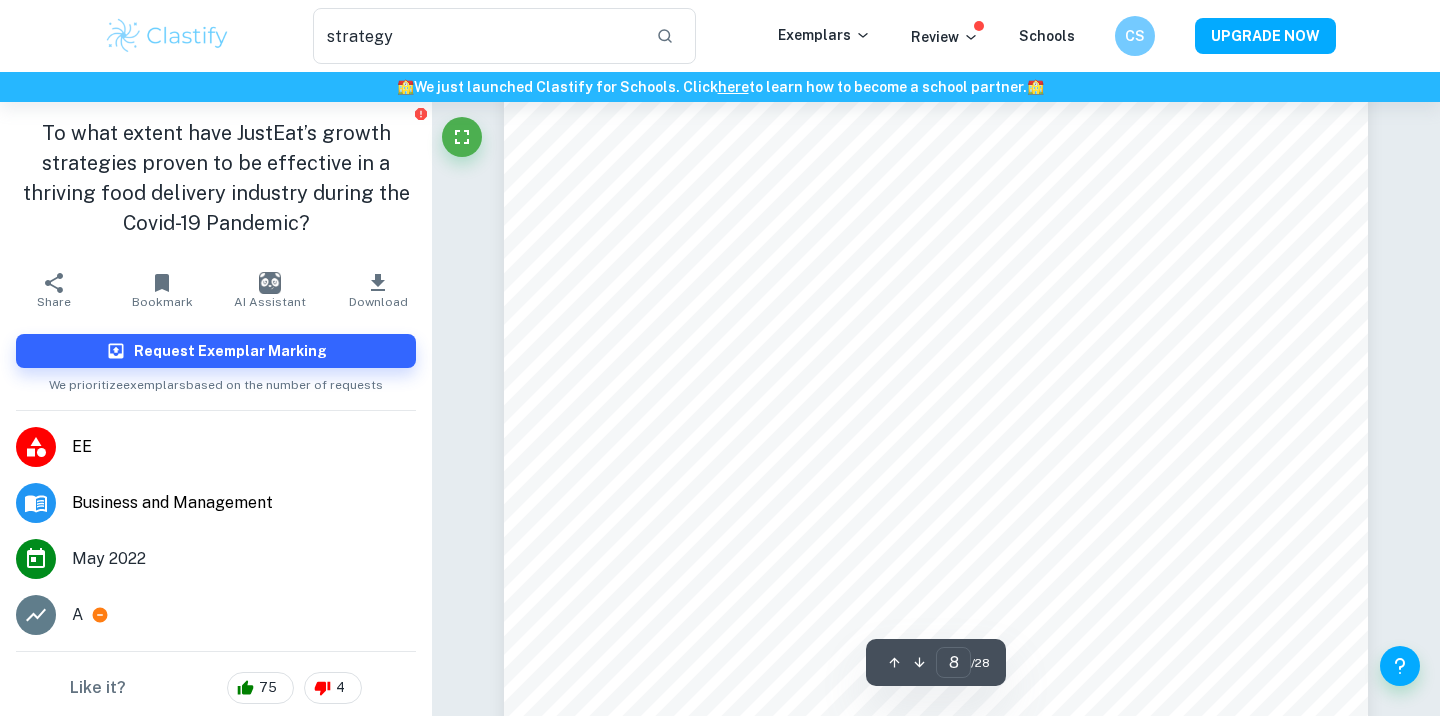 scroll, scrollTop: 9091, scrollLeft: 0, axis: vertical 